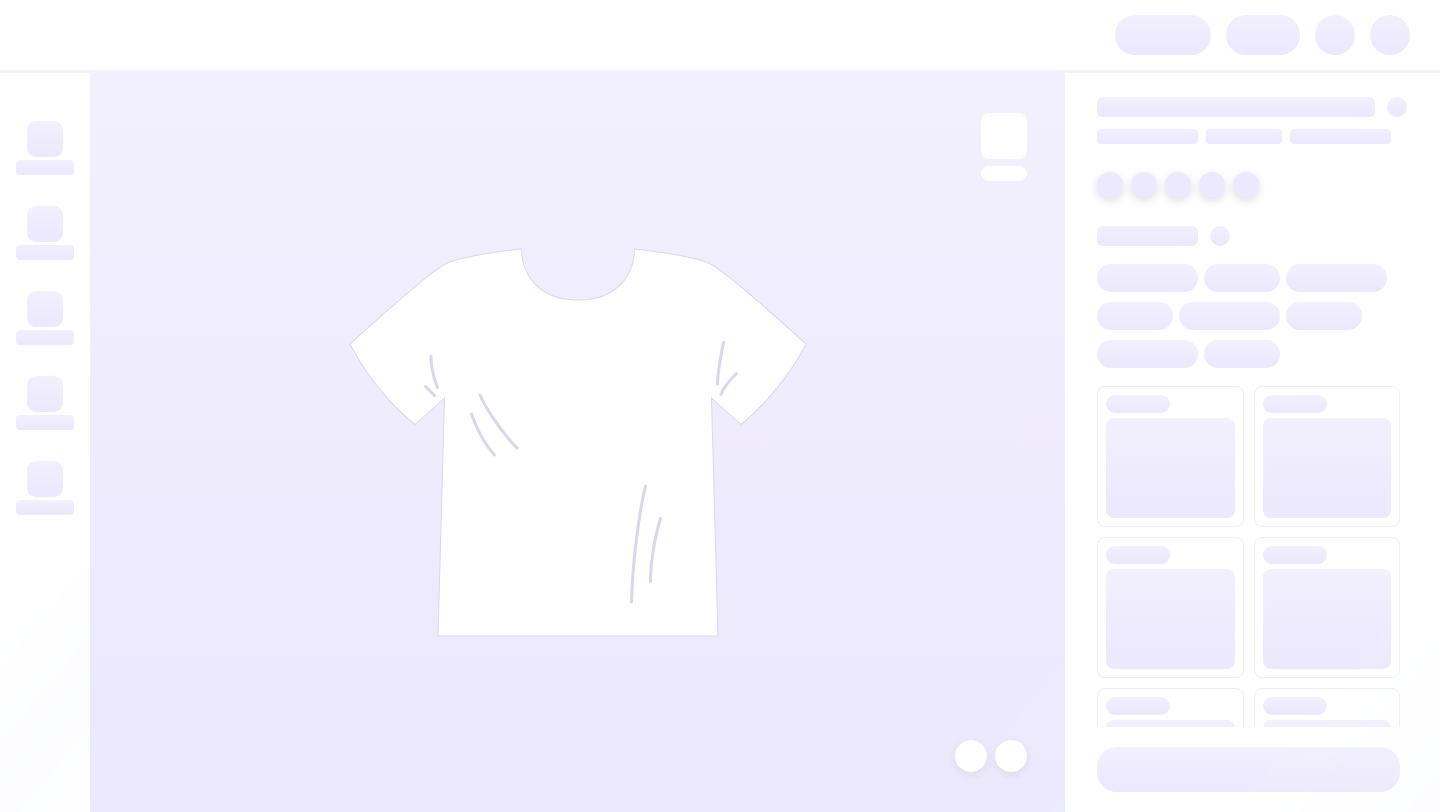 scroll, scrollTop: 0, scrollLeft: 0, axis: both 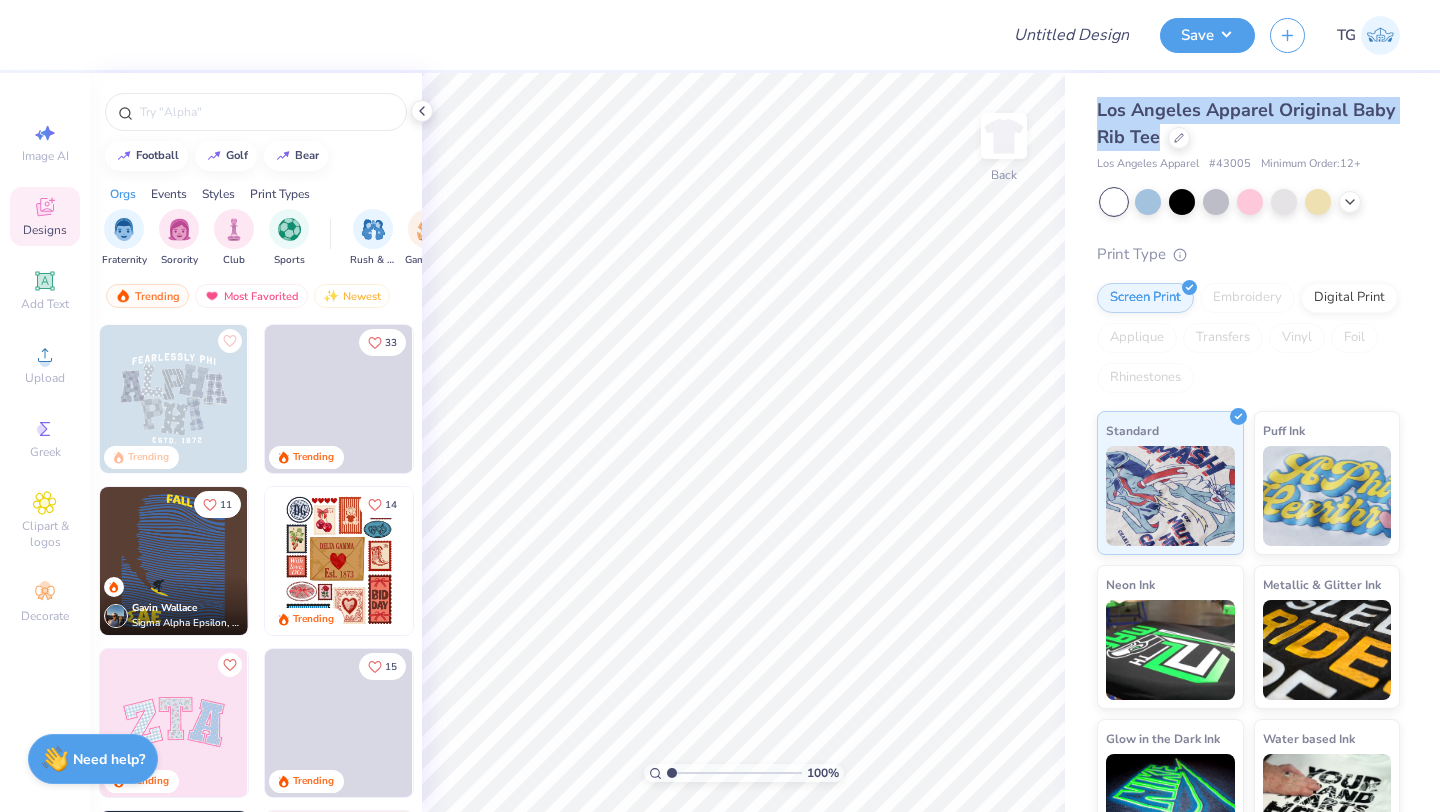 drag, startPoint x: 1154, startPoint y: 145, endPoint x: 1098, endPoint y: 110, distance: 66.037865 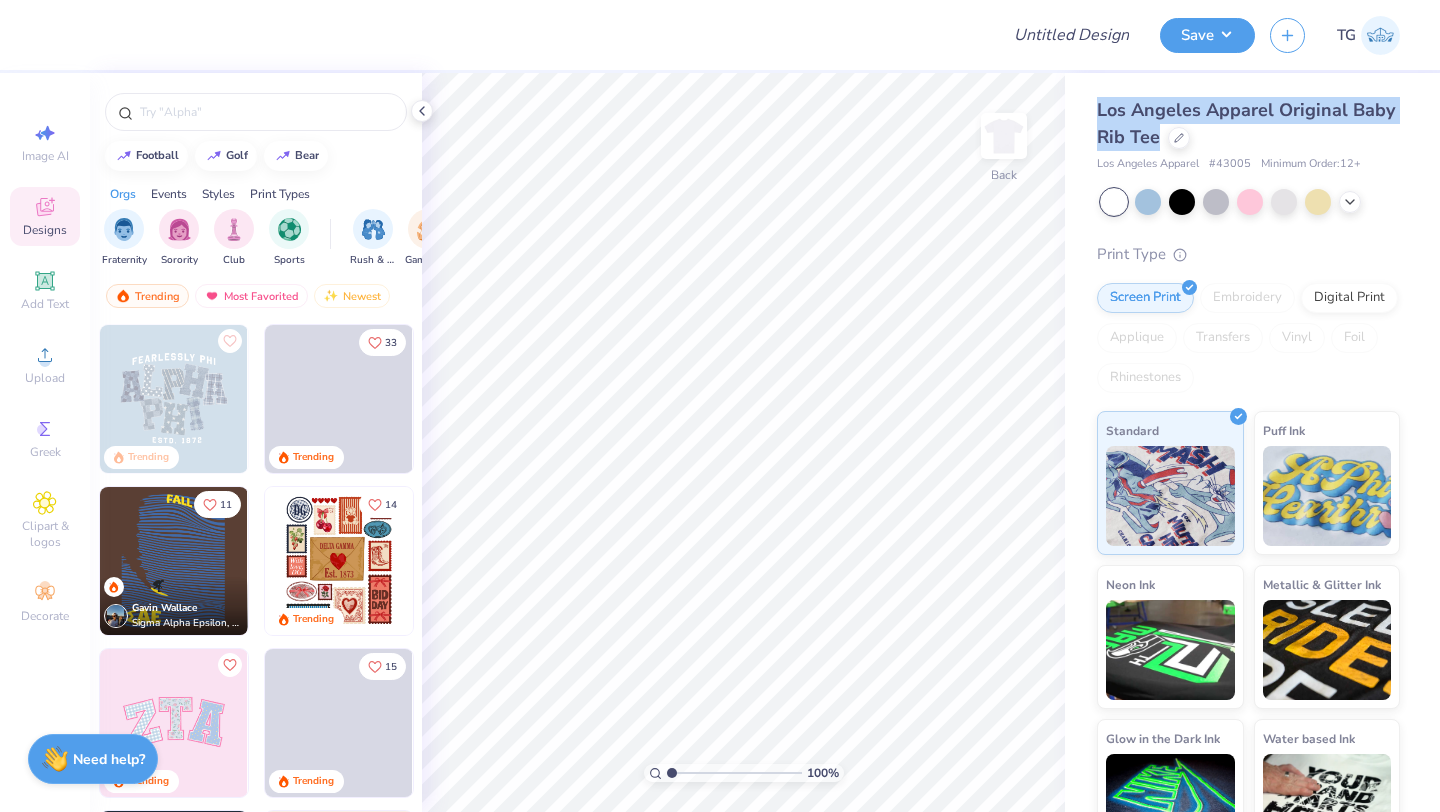 click on "Los Angeles Apparel Original Baby Rib Tee" at bounding box center [1246, 123] 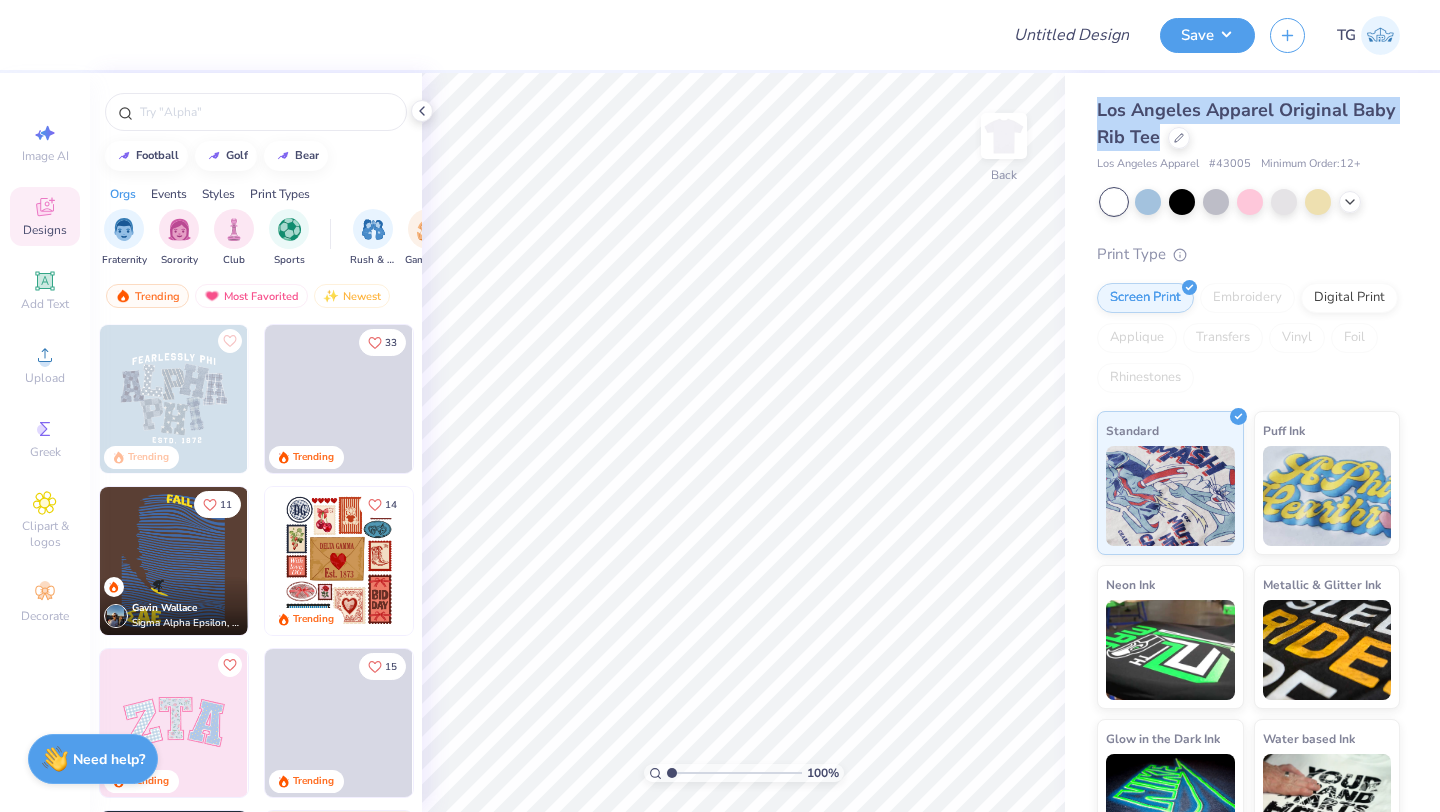 copy on "Los Angeles Apparel Original Baby Rib Tee" 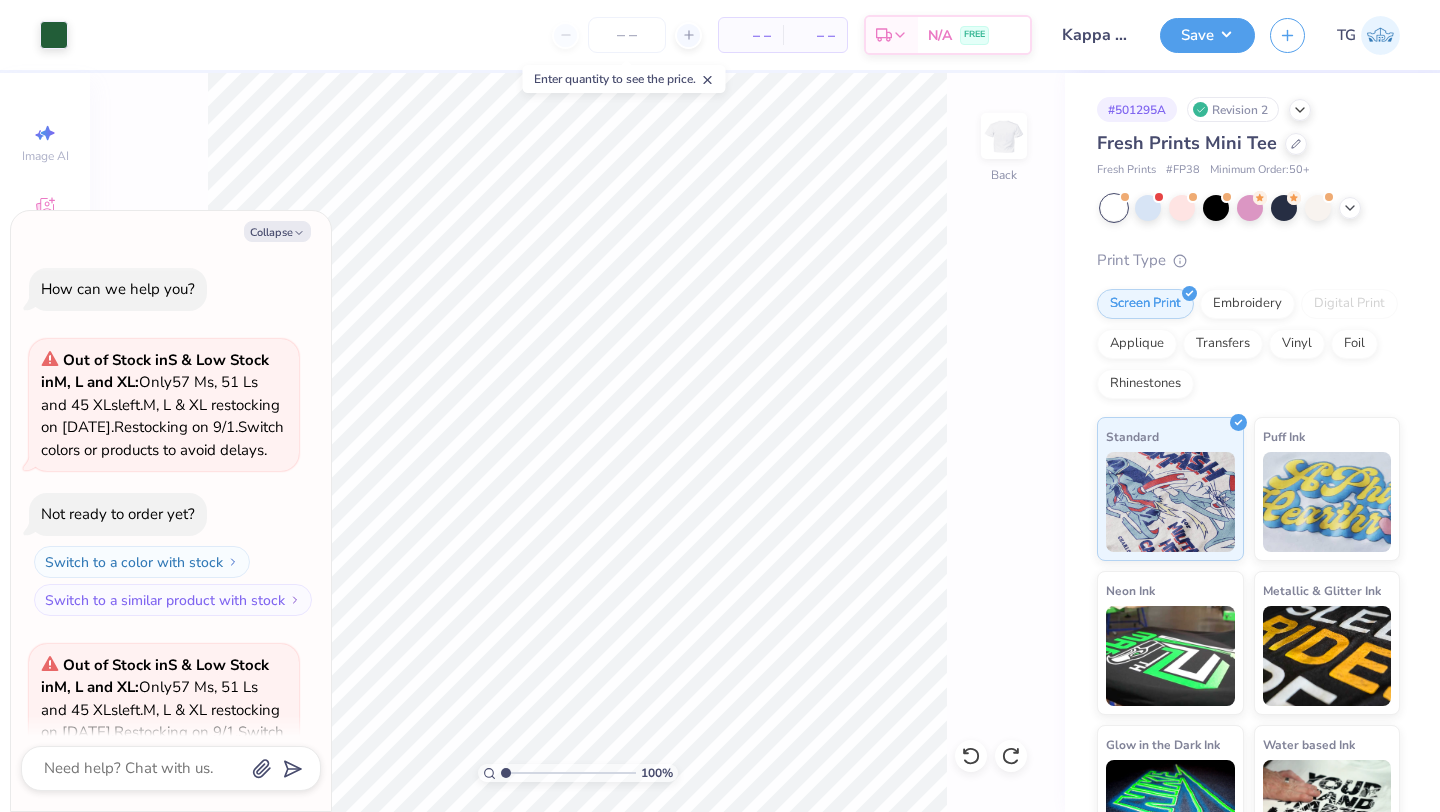 scroll, scrollTop: 0, scrollLeft: 0, axis: both 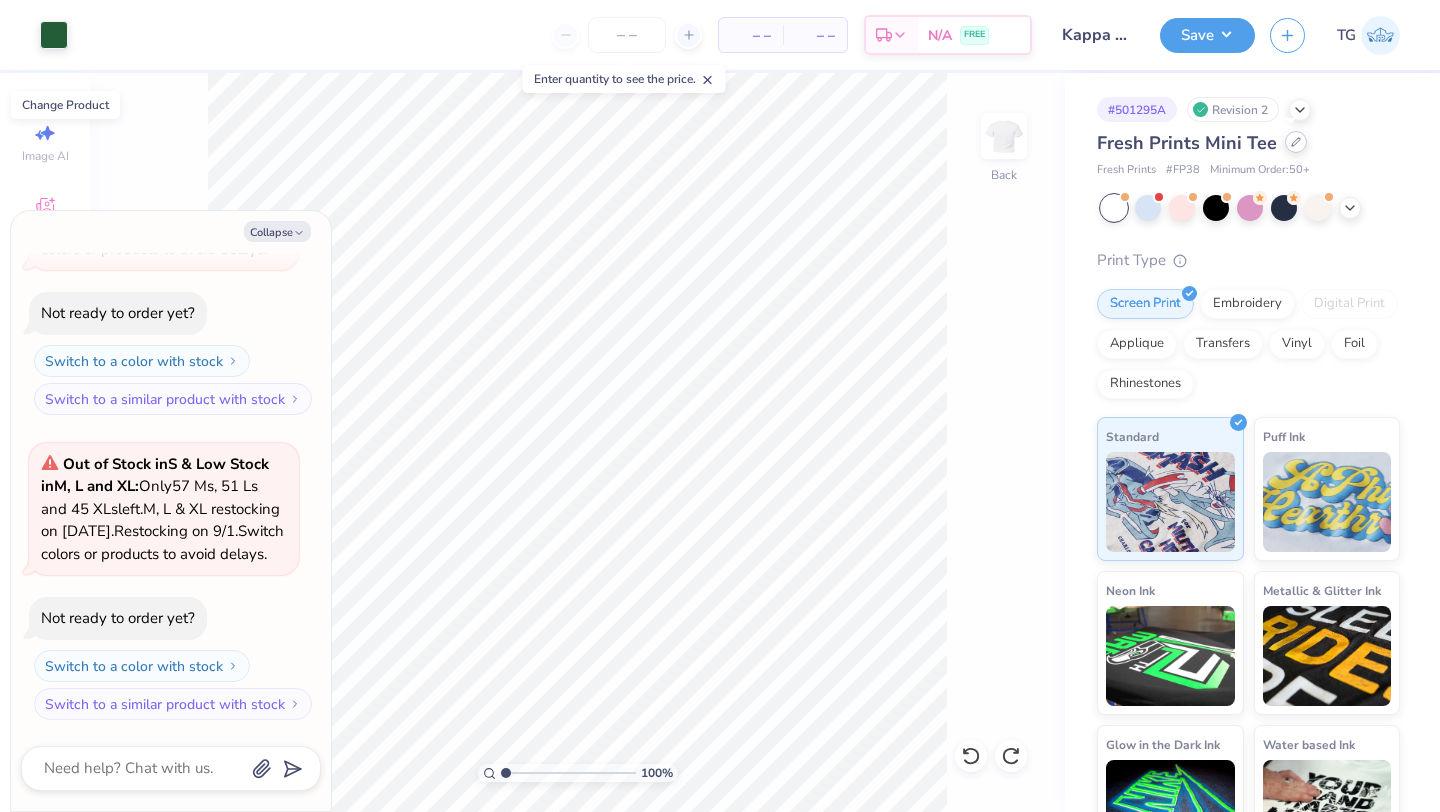 click 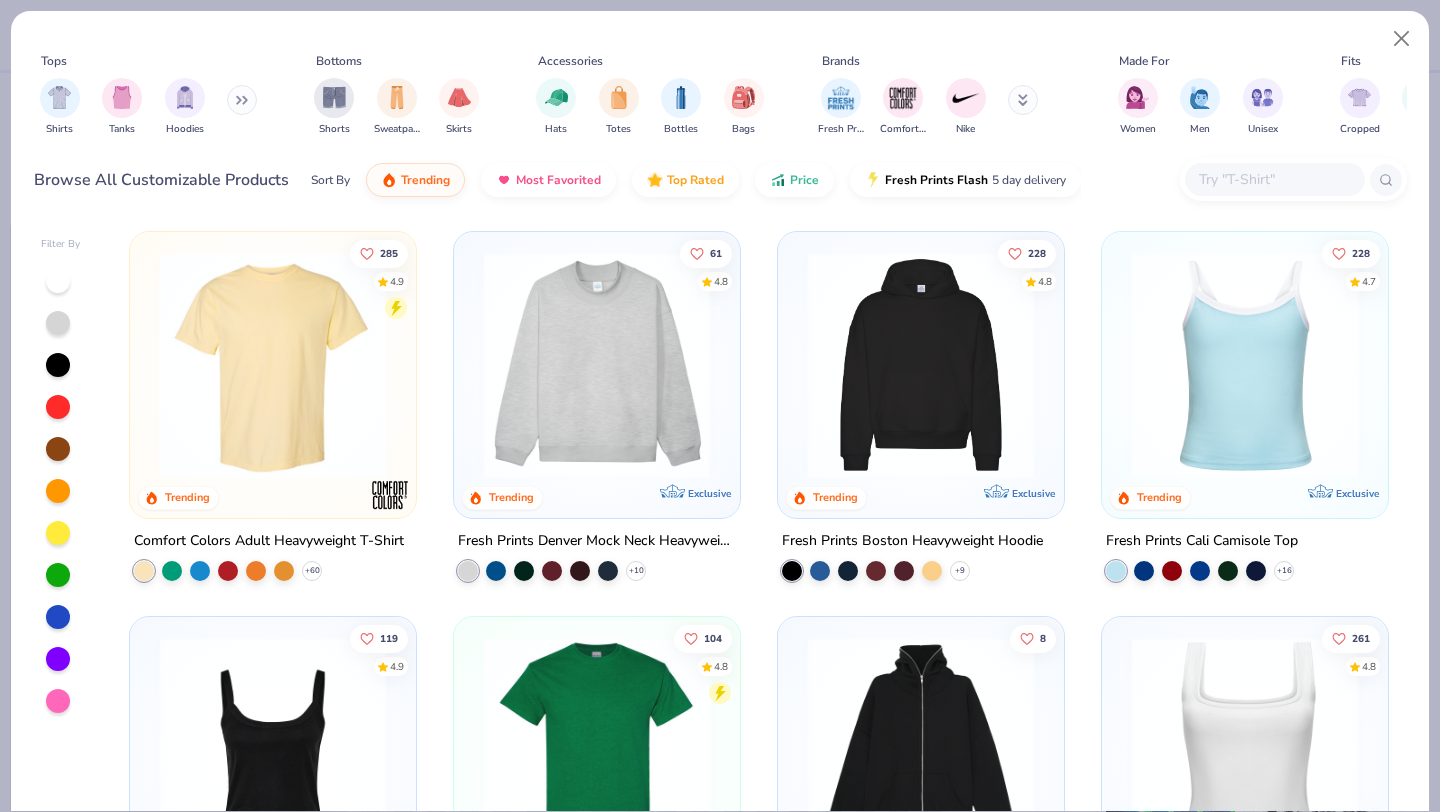 type on "x" 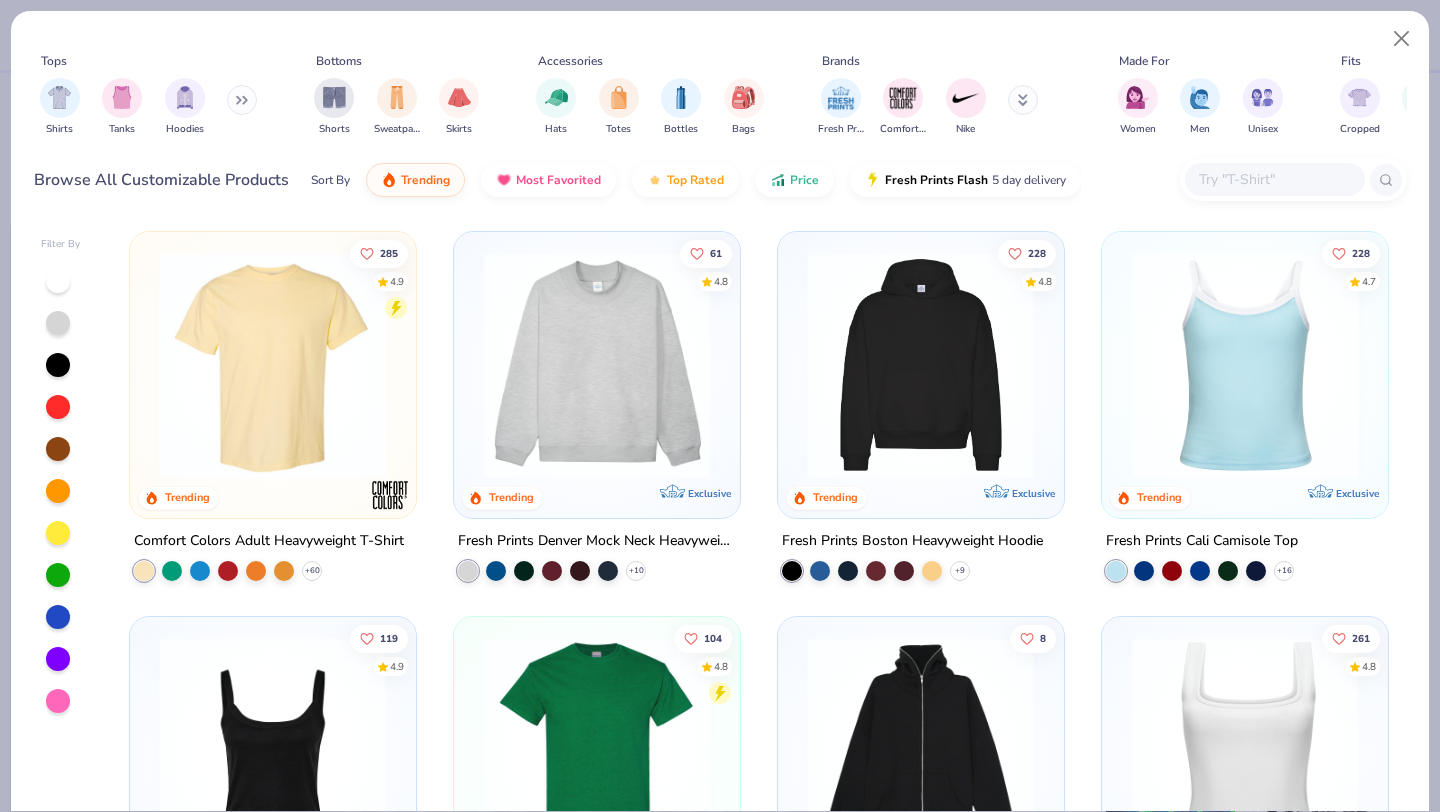 click at bounding box center [1274, 179] 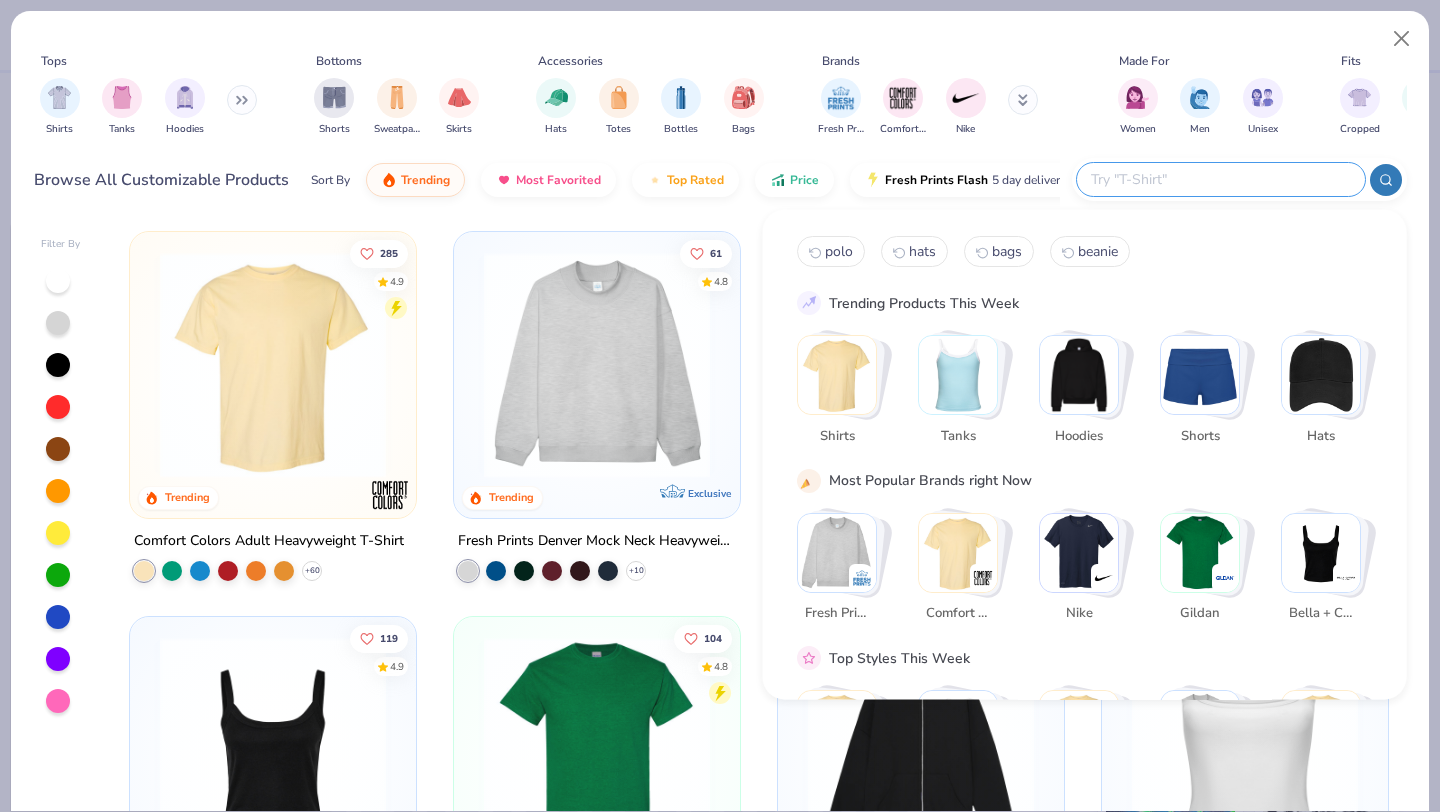 paste on "Los Angeles Apparel Original Baby Rib Tee" 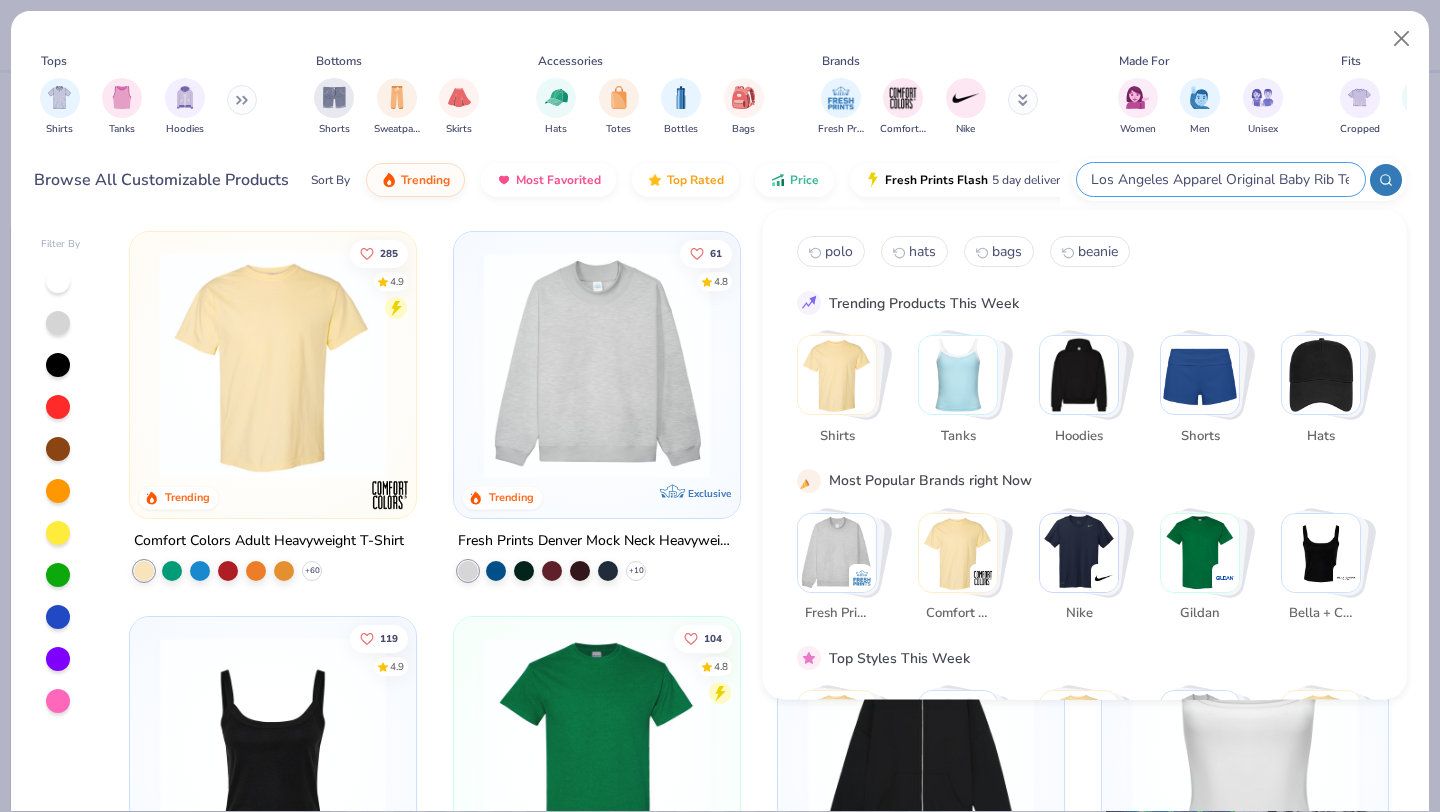 scroll, scrollTop: 0, scrollLeft: 25, axis: horizontal 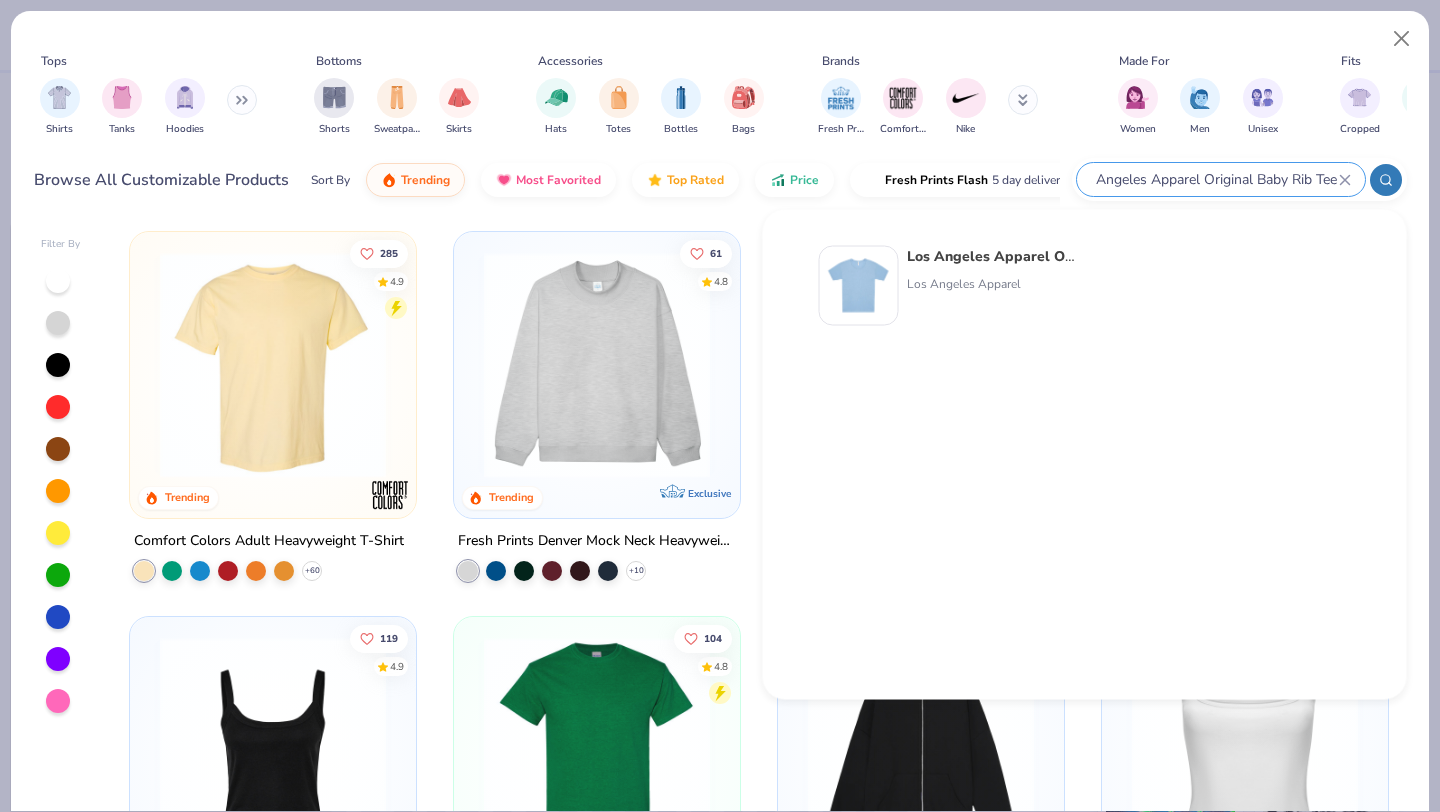 type on "Los Angeles Apparel Original Baby Rib Tee" 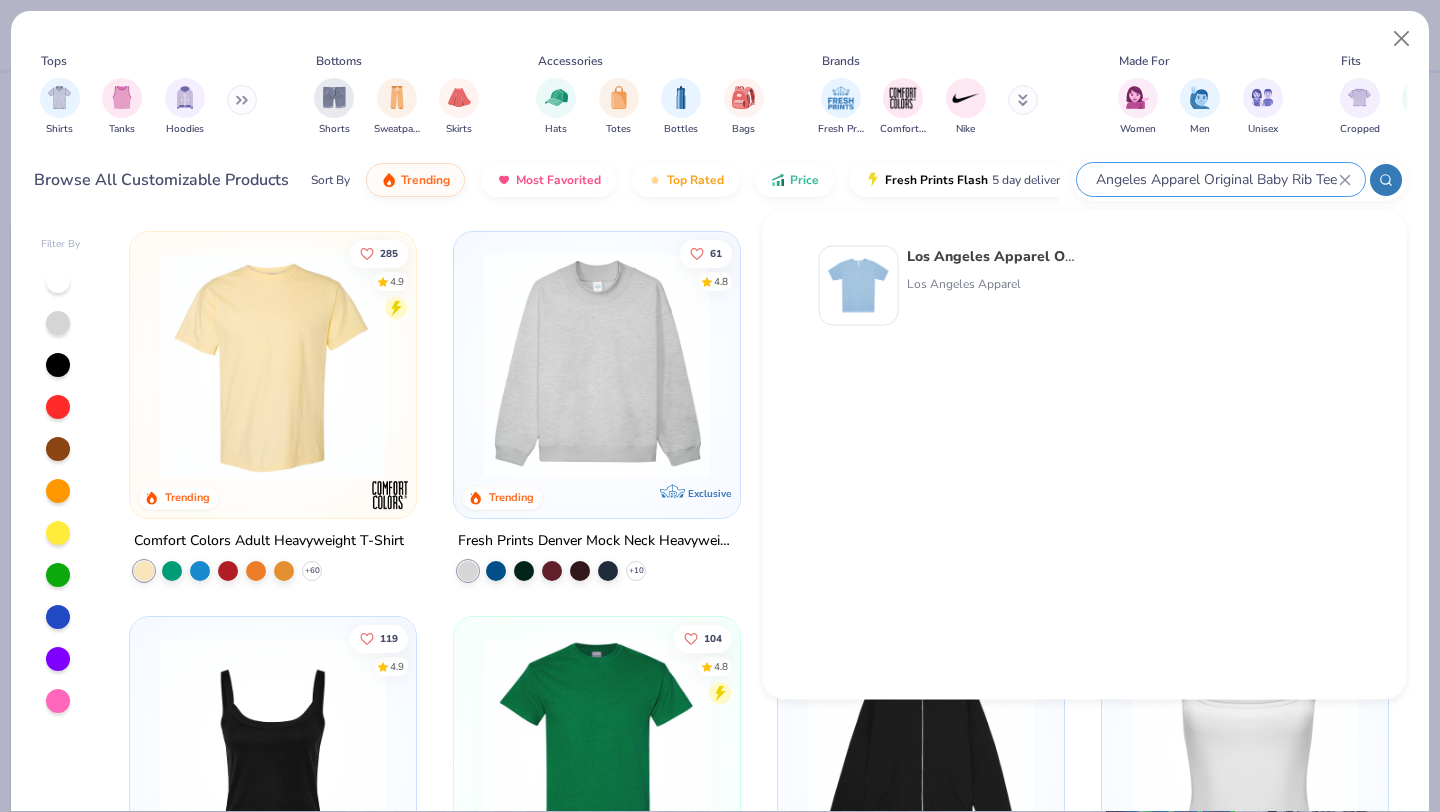 scroll, scrollTop: 0, scrollLeft: 0, axis: both 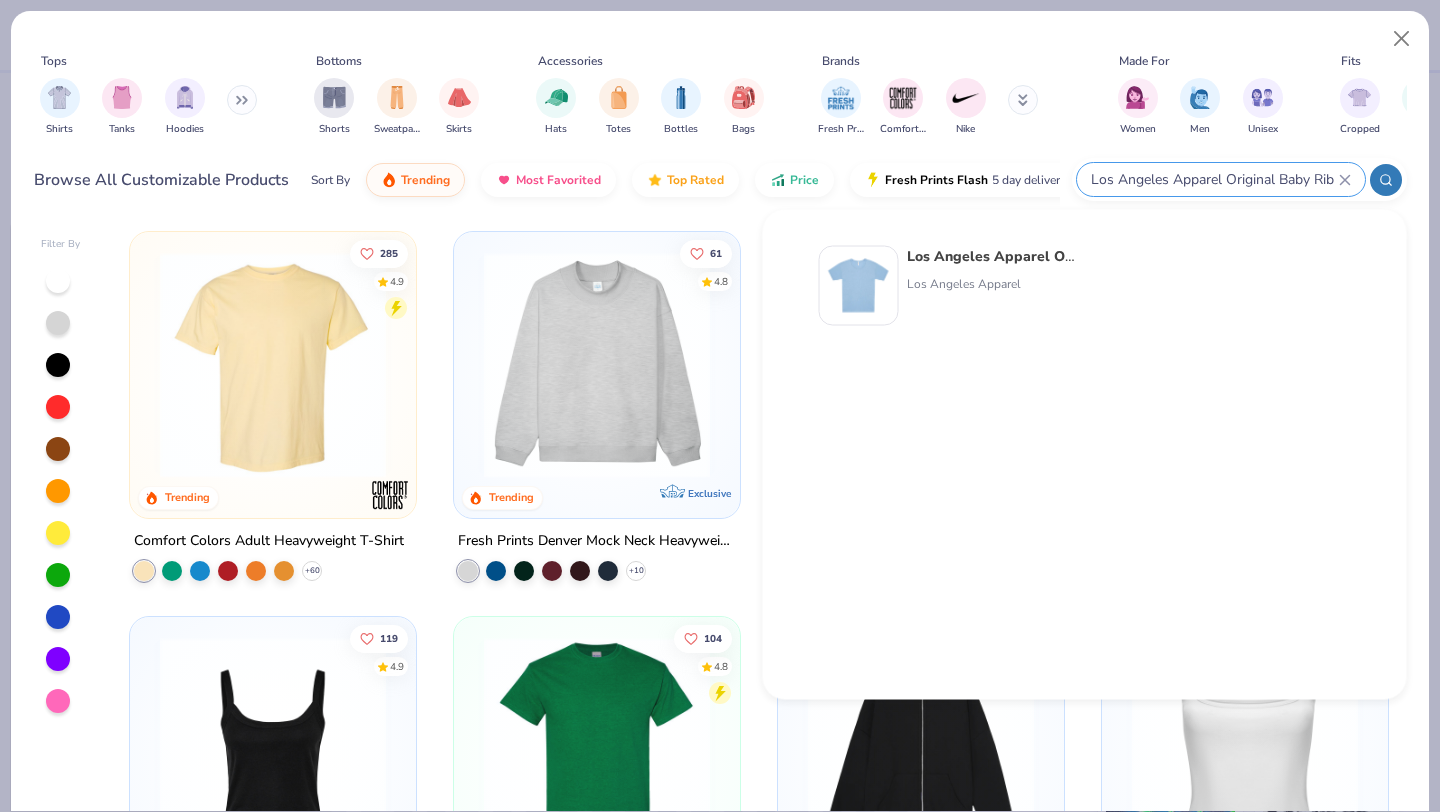 click on "Los Angeles Apparel Original Baby Rib Tee" at bounding box center (1054, 256) 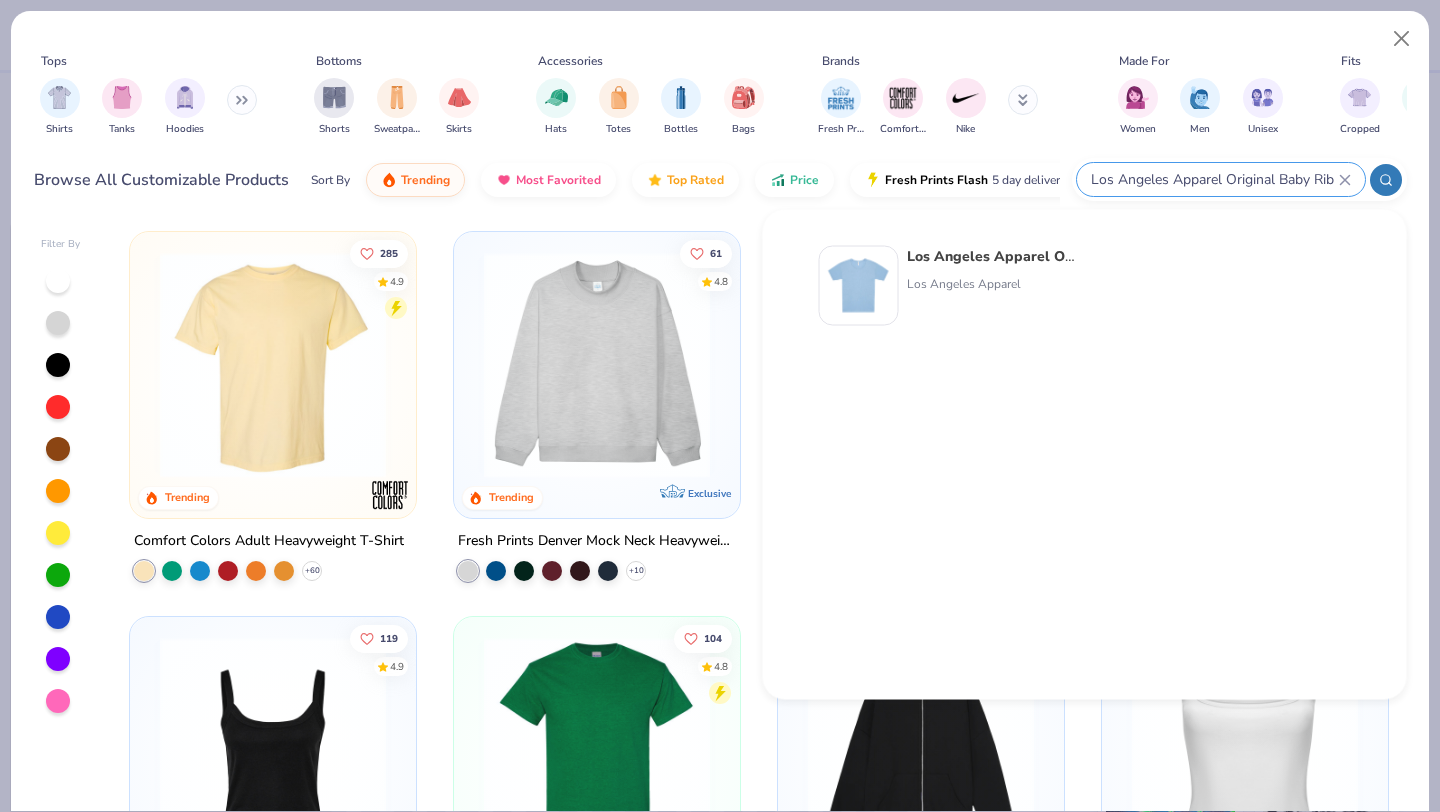 type 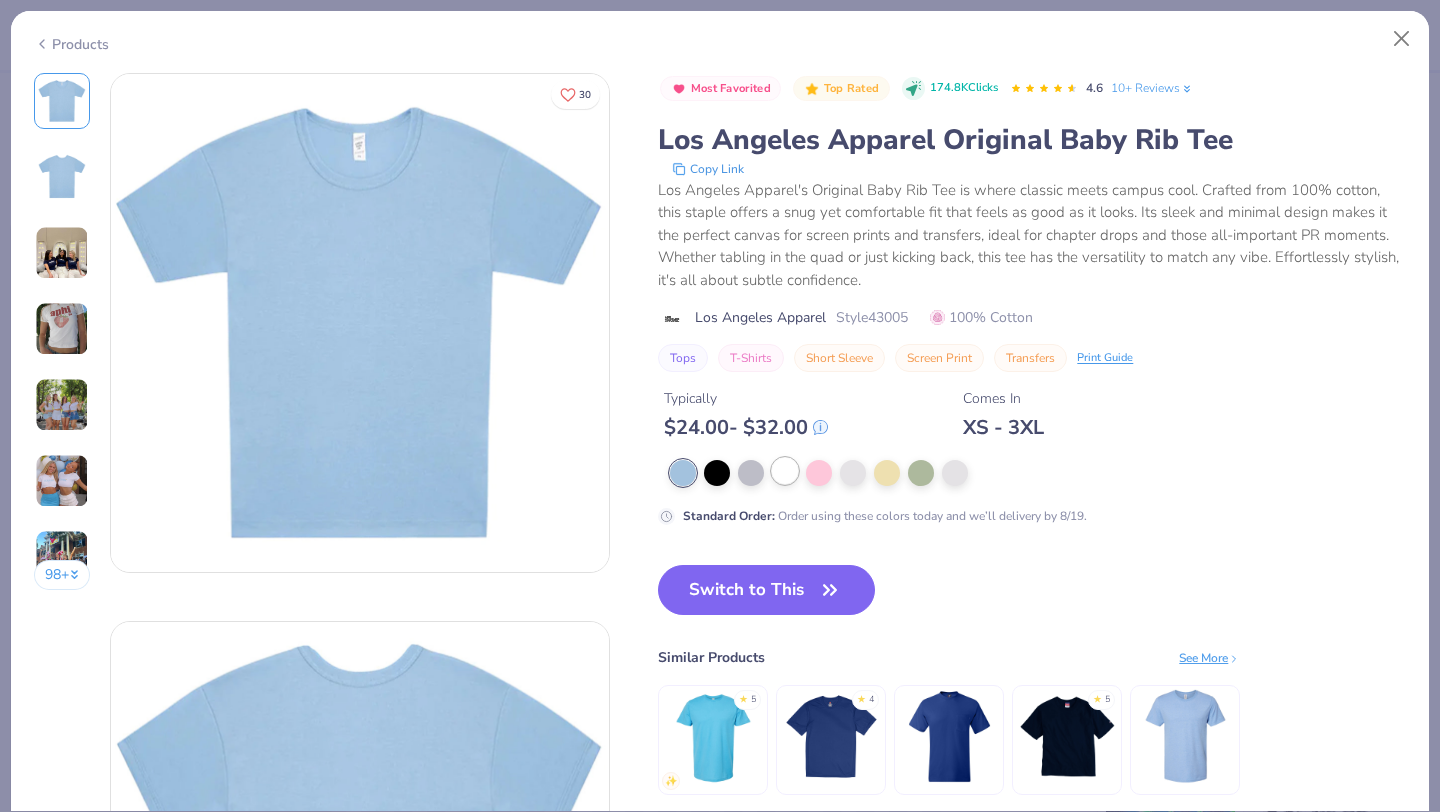 click at bounding box center (785, 471) 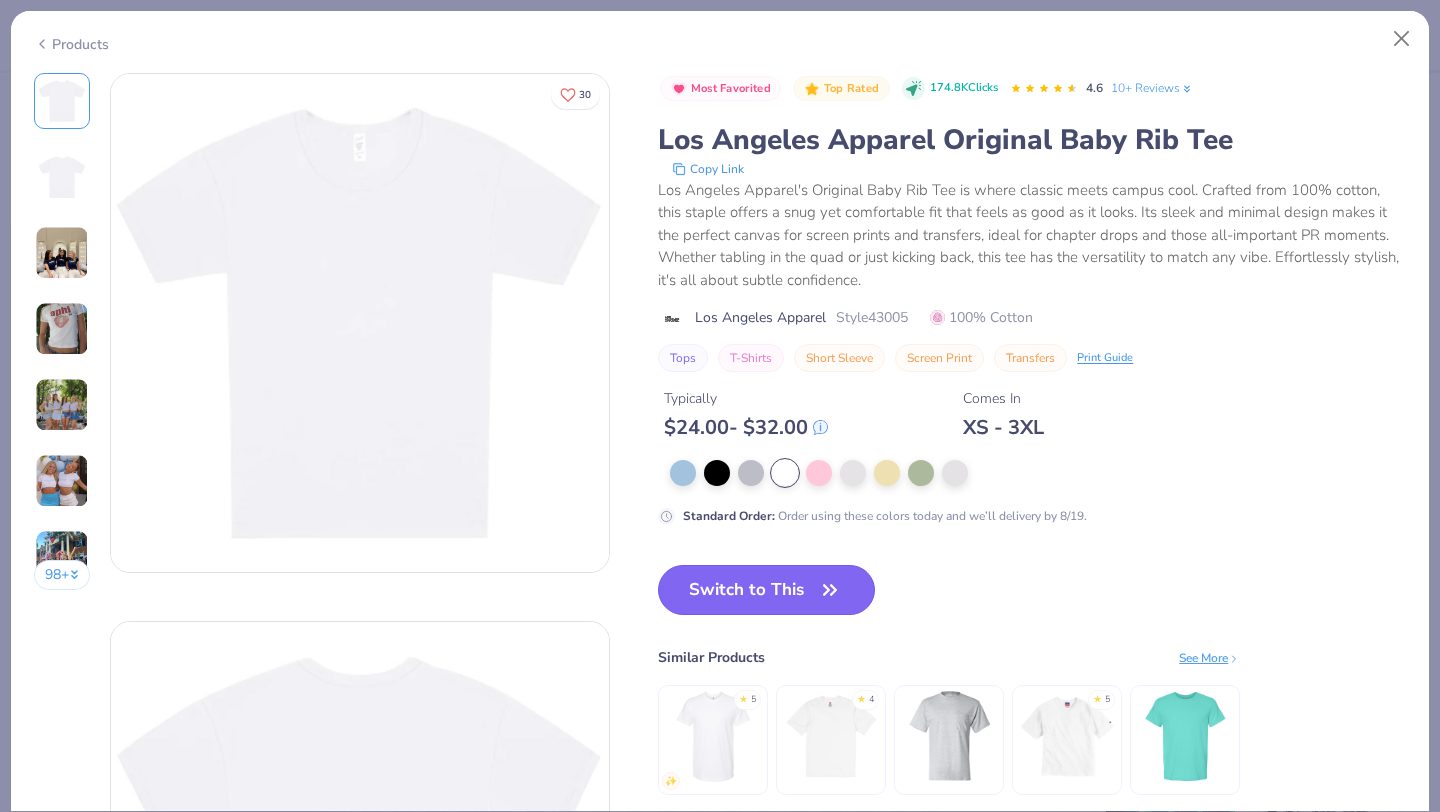 click on "Switch to This" at bounding box center [766, 590] 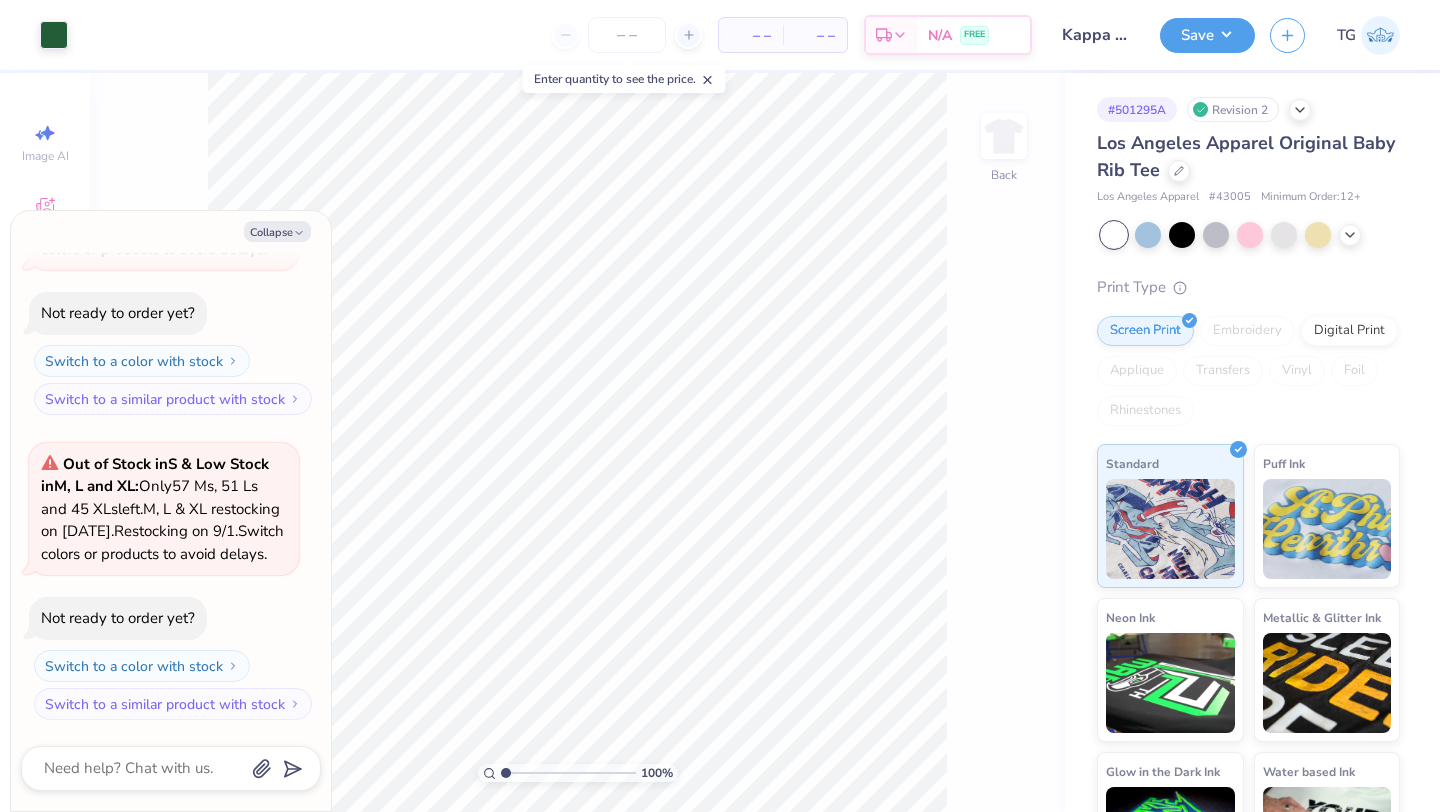 click on "100  % Back" at bounding box center [577, 442] 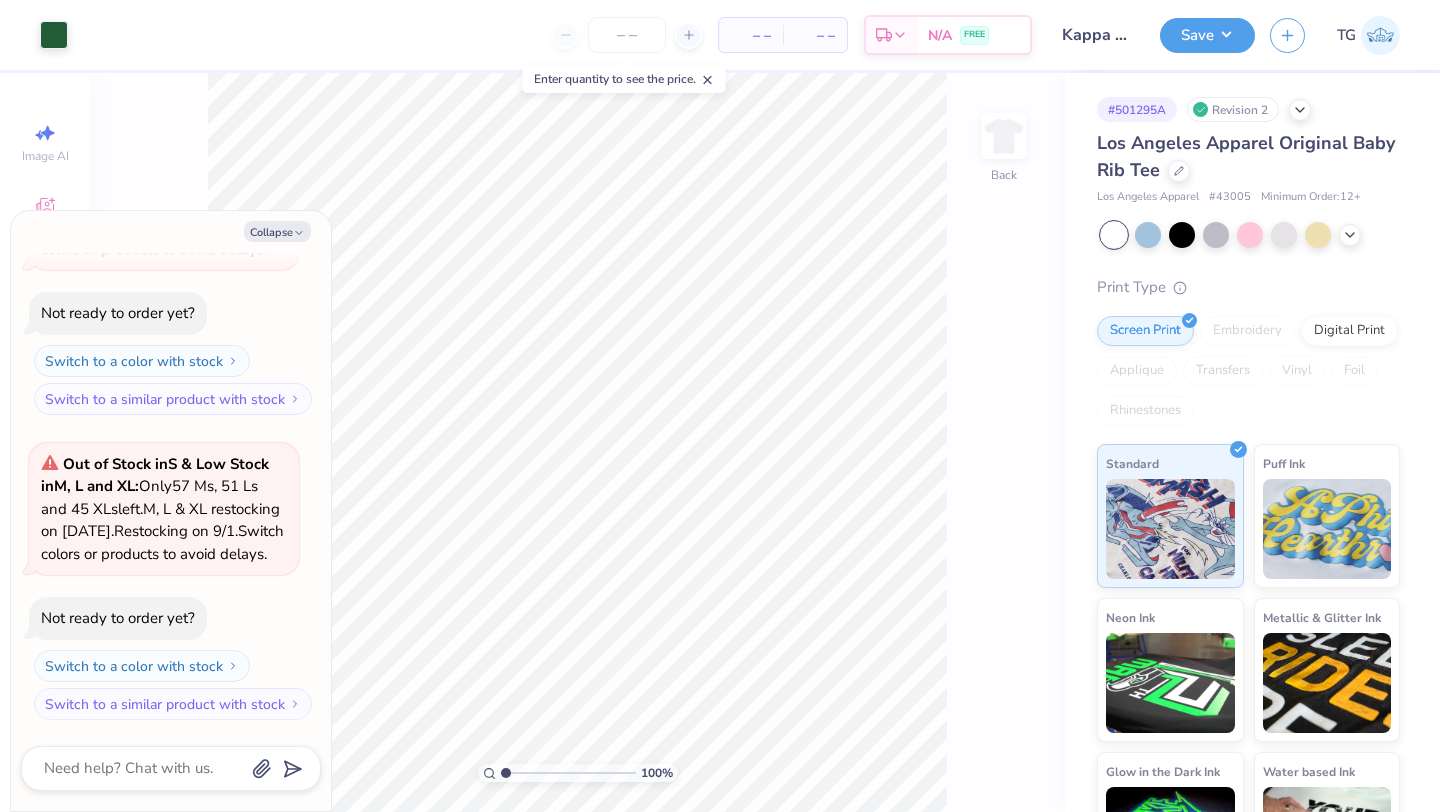 click 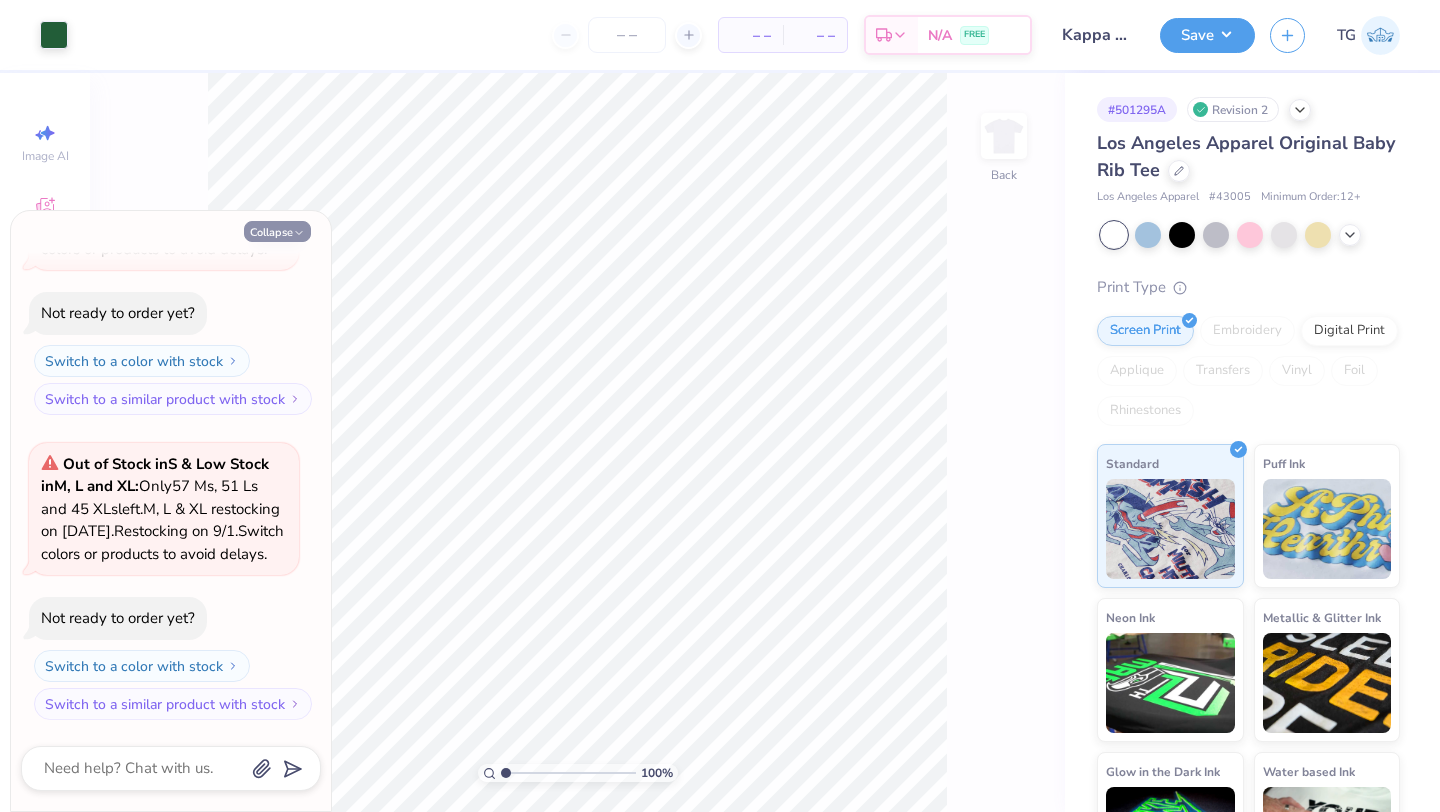 click on "Collapse" at bounding box center (277, 231) 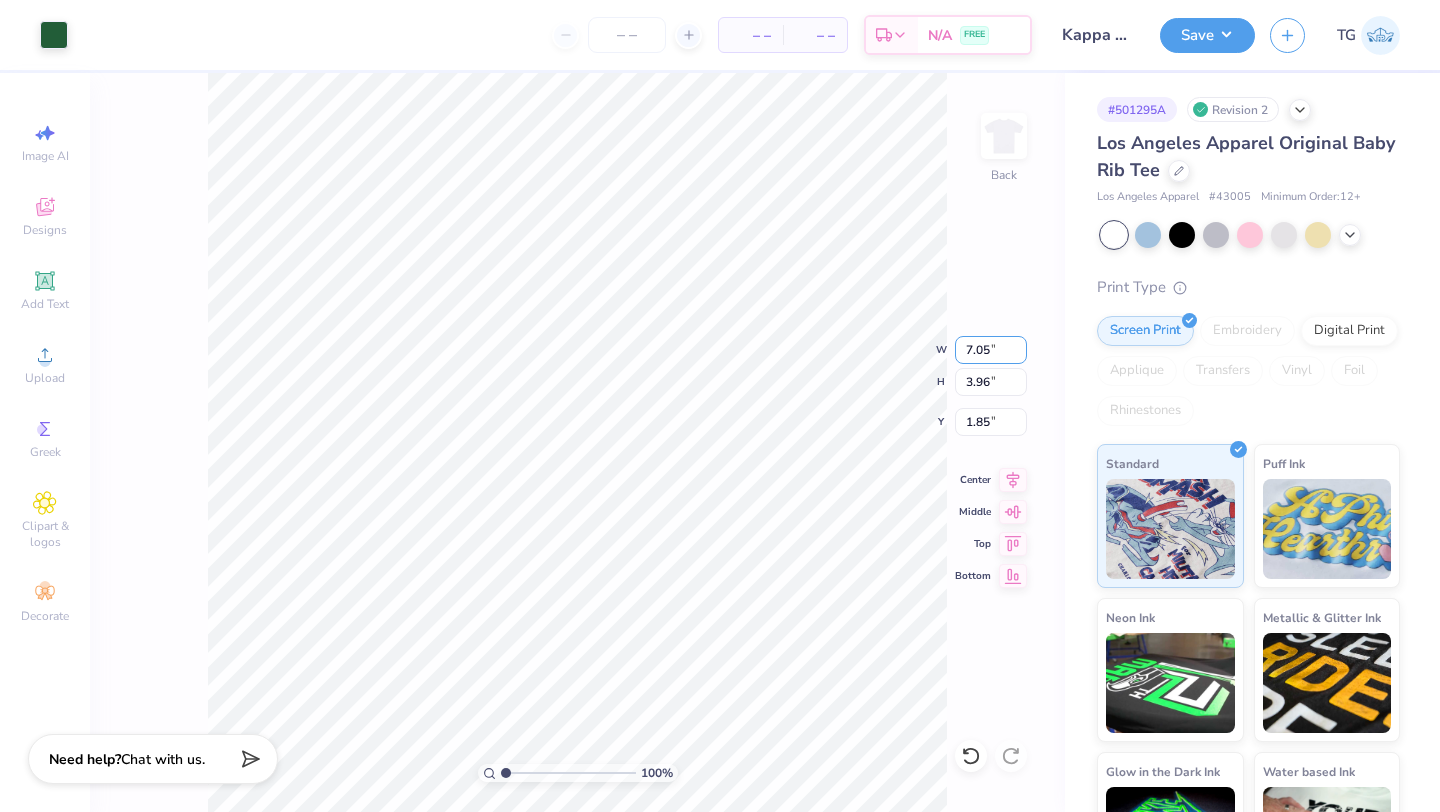 click on "100  % Back W 7.05 7.05 " H 3.96 3.96 " Y 1.85 1.85 " Center Middle Top Bottom" at bounding box center (577, 442) 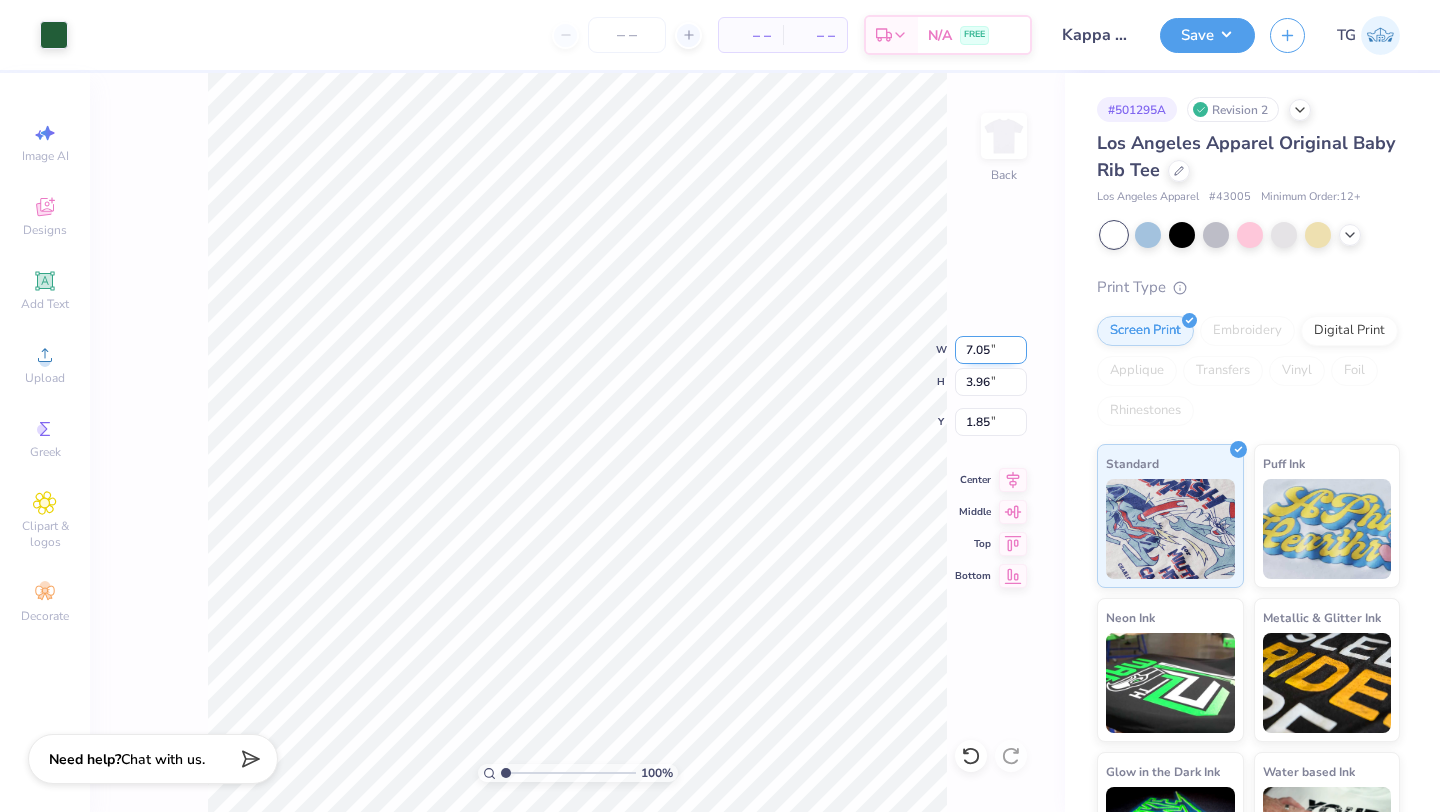 click on "7.05" at bounding box center (991, 350) 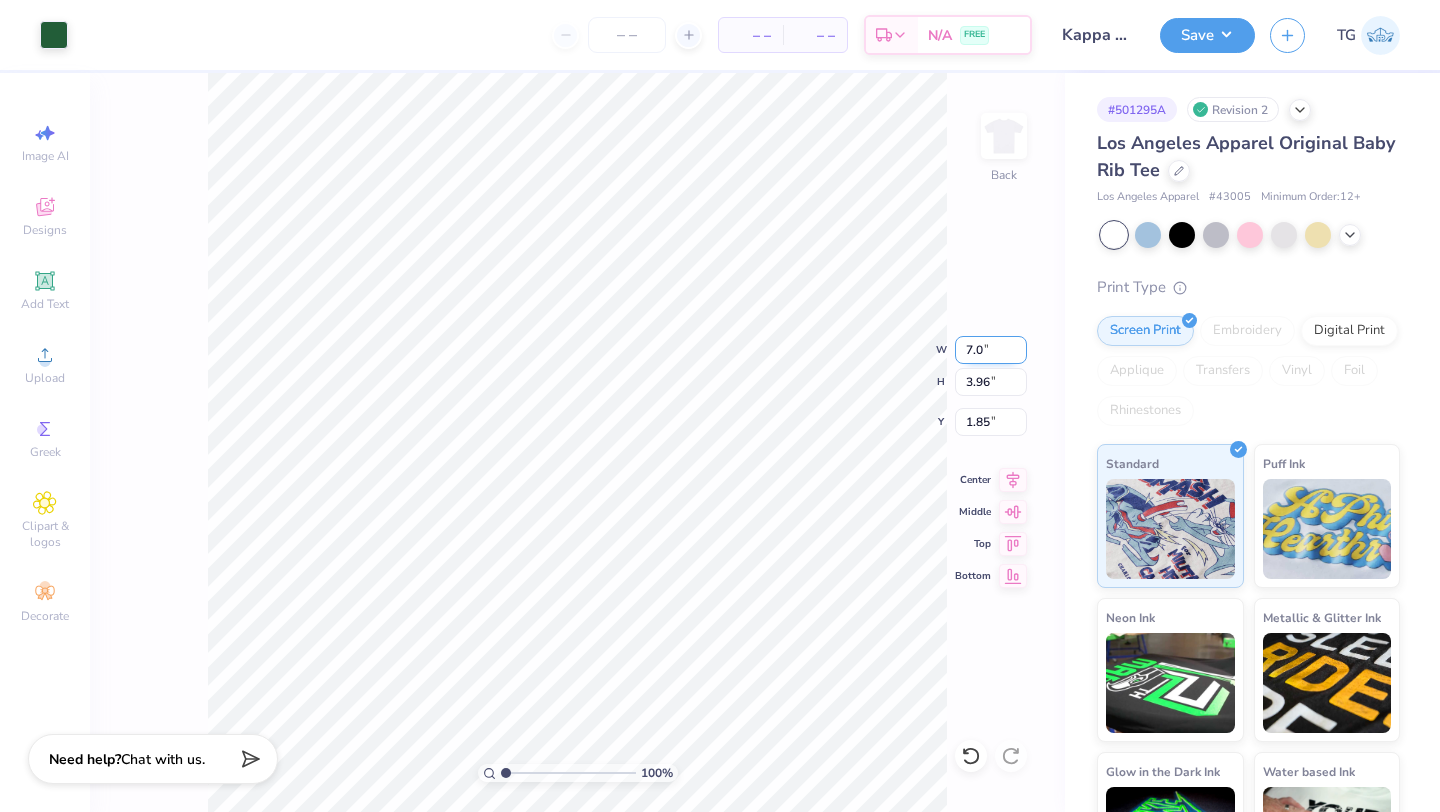type on "7" 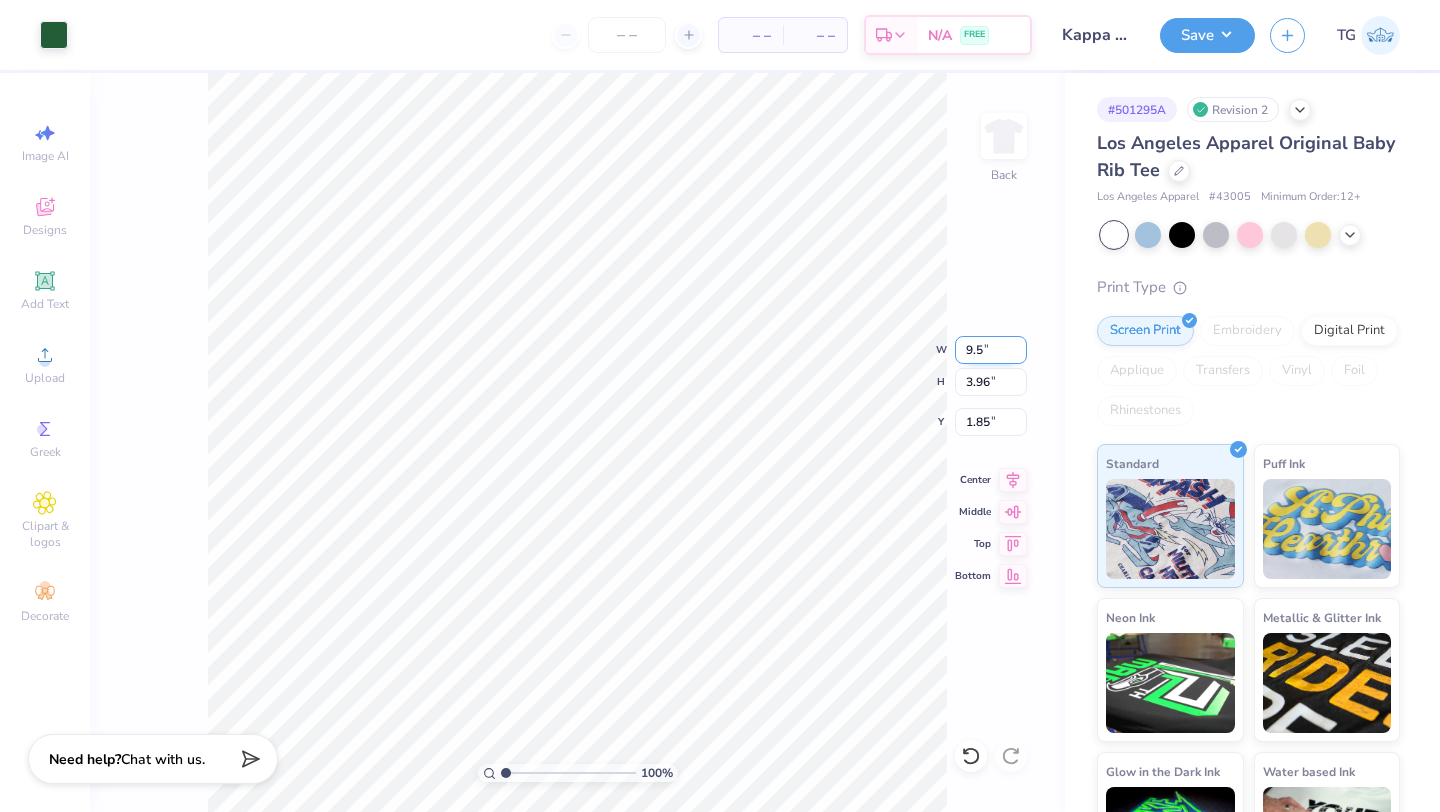 type on "9.5" 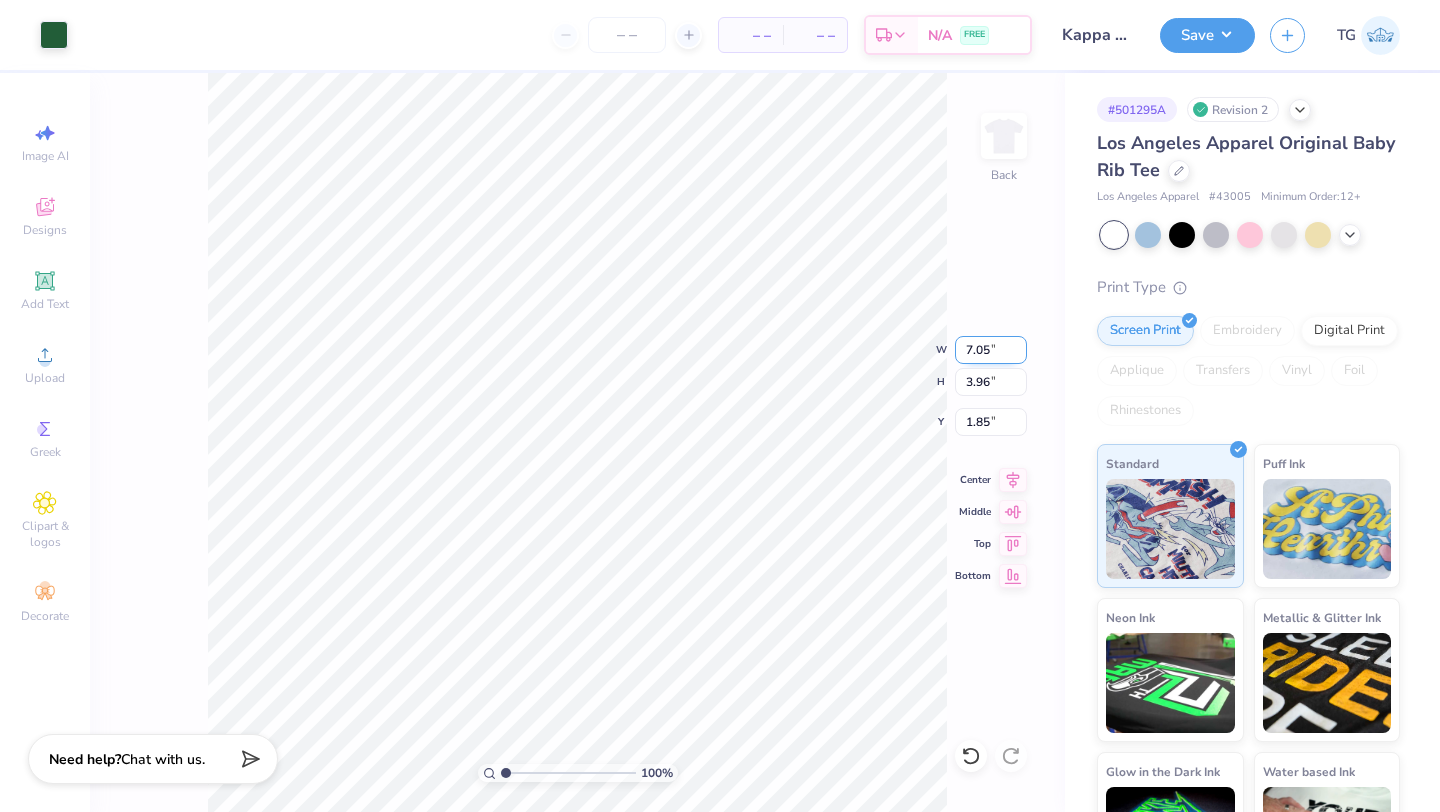click on "7.05" at bounding box center (991, 350) 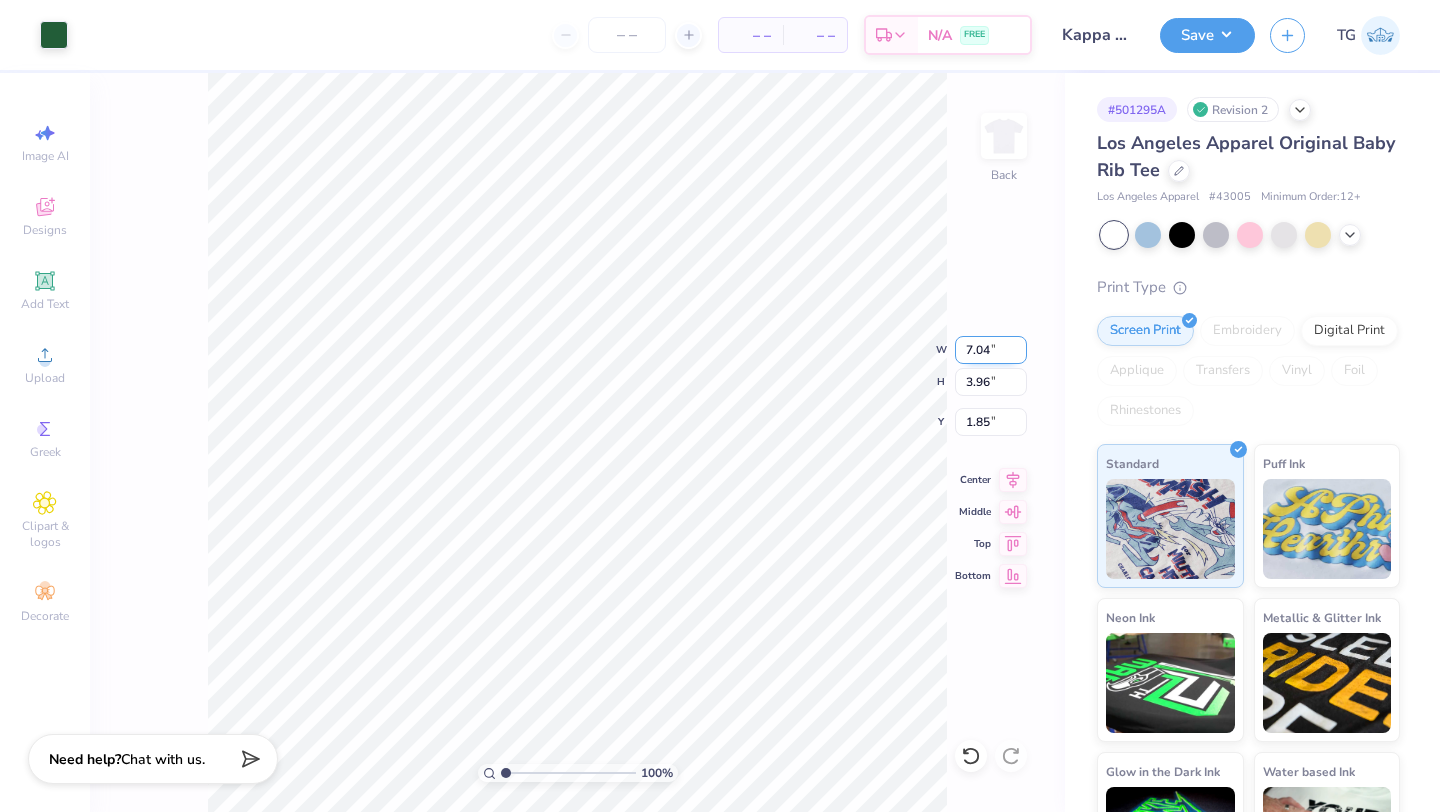 type on "7.04" 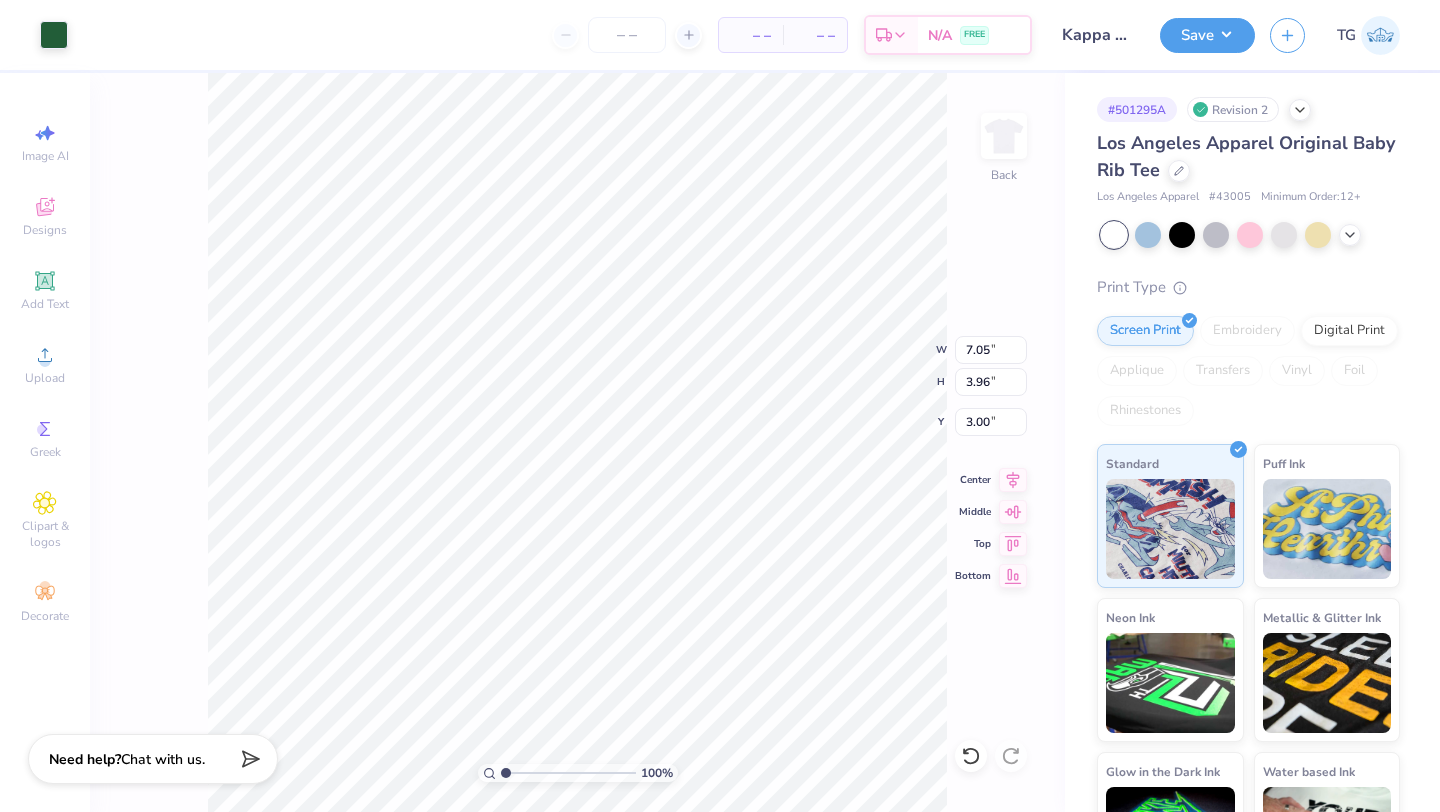 type on "2.05" 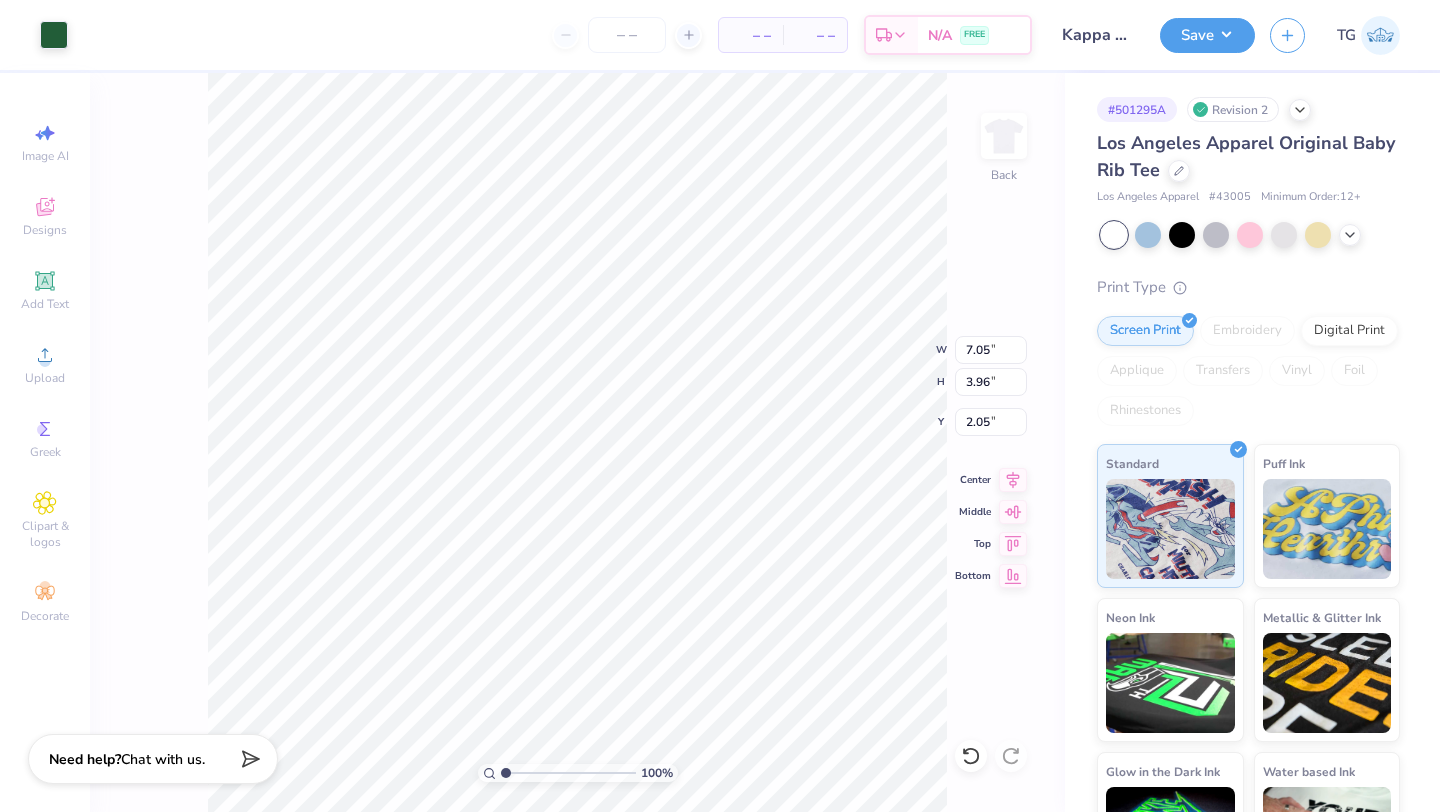 type on "2.55" 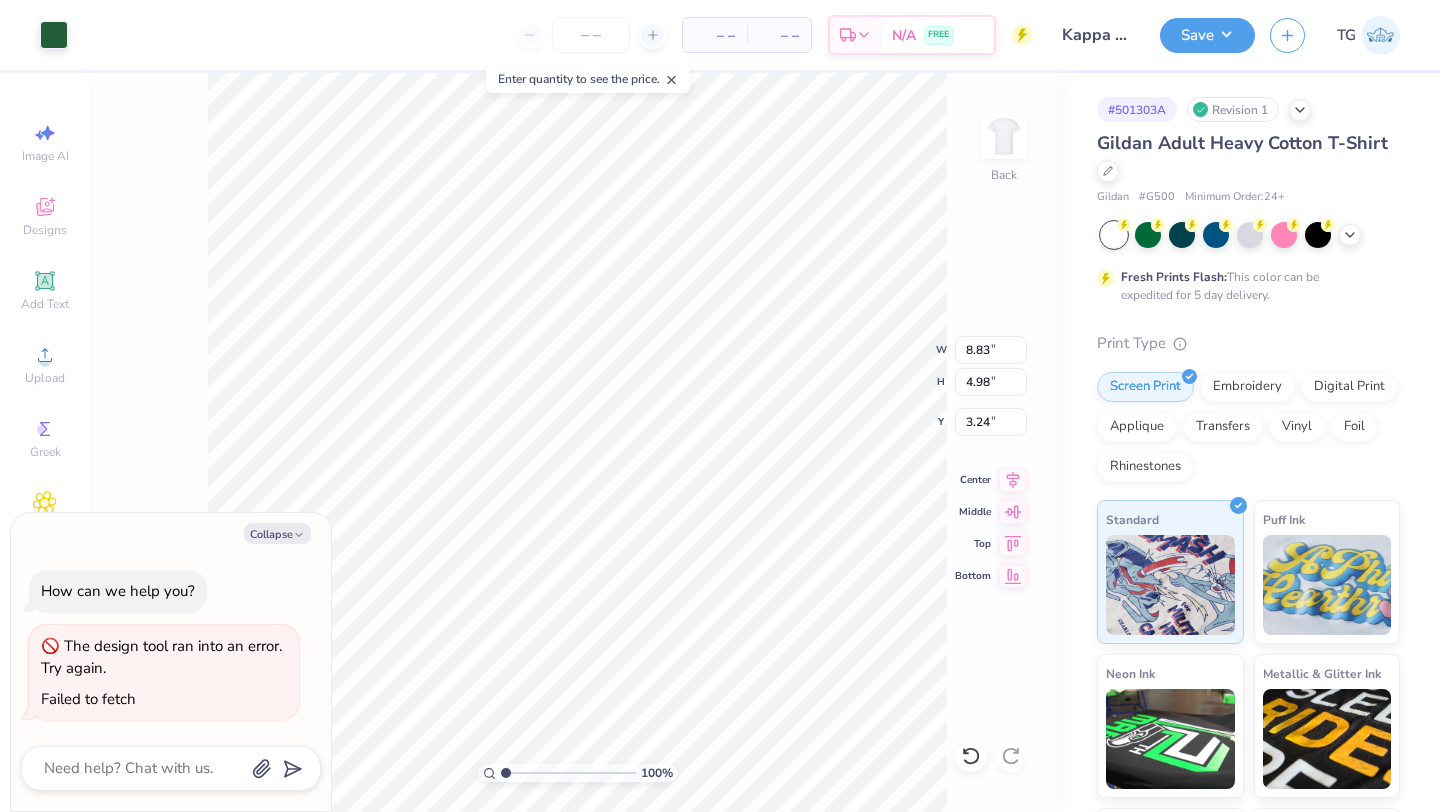 scroll, scrollTop: 0, scrollLeft: 0, axis: both 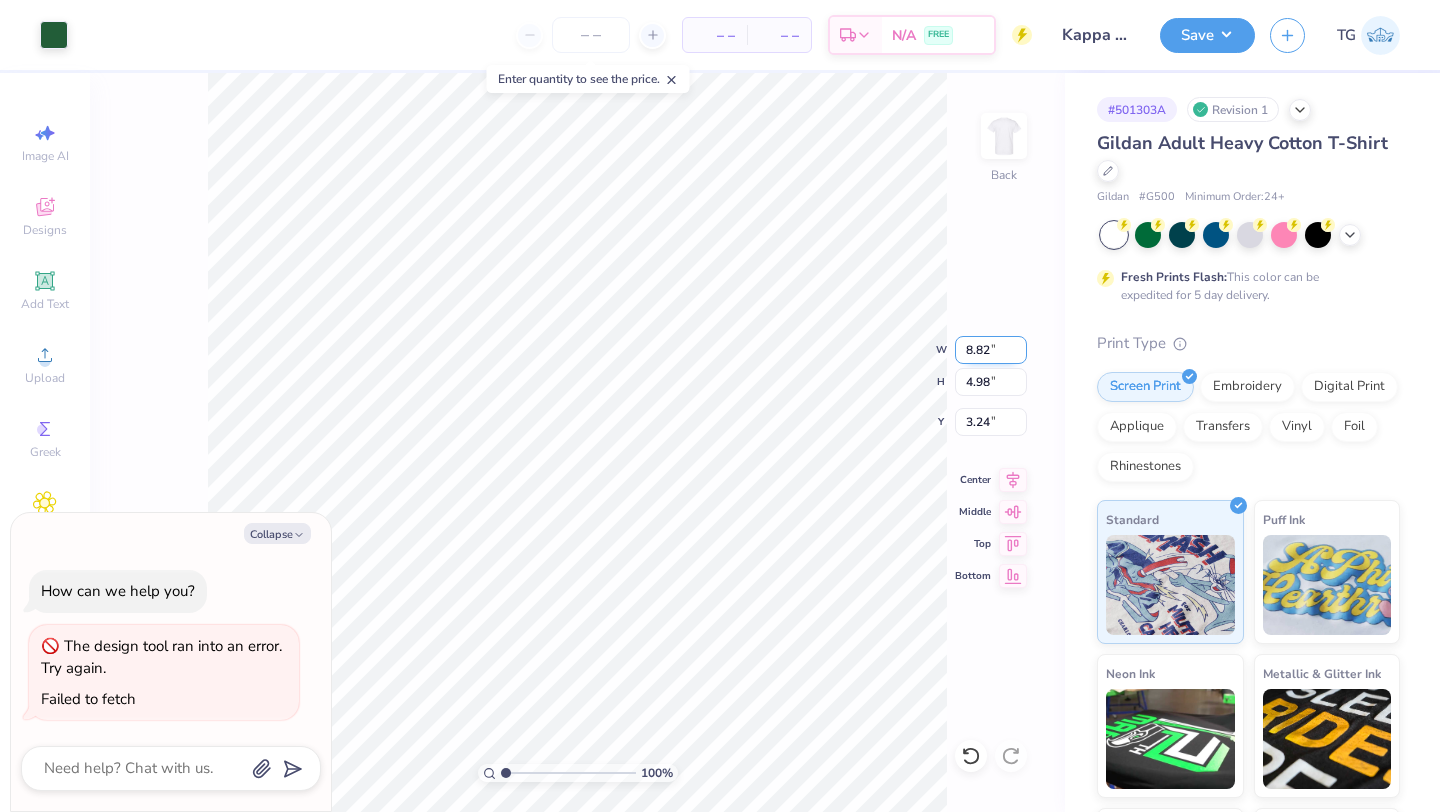 click on "8.82" at bounding box center [991, 350] 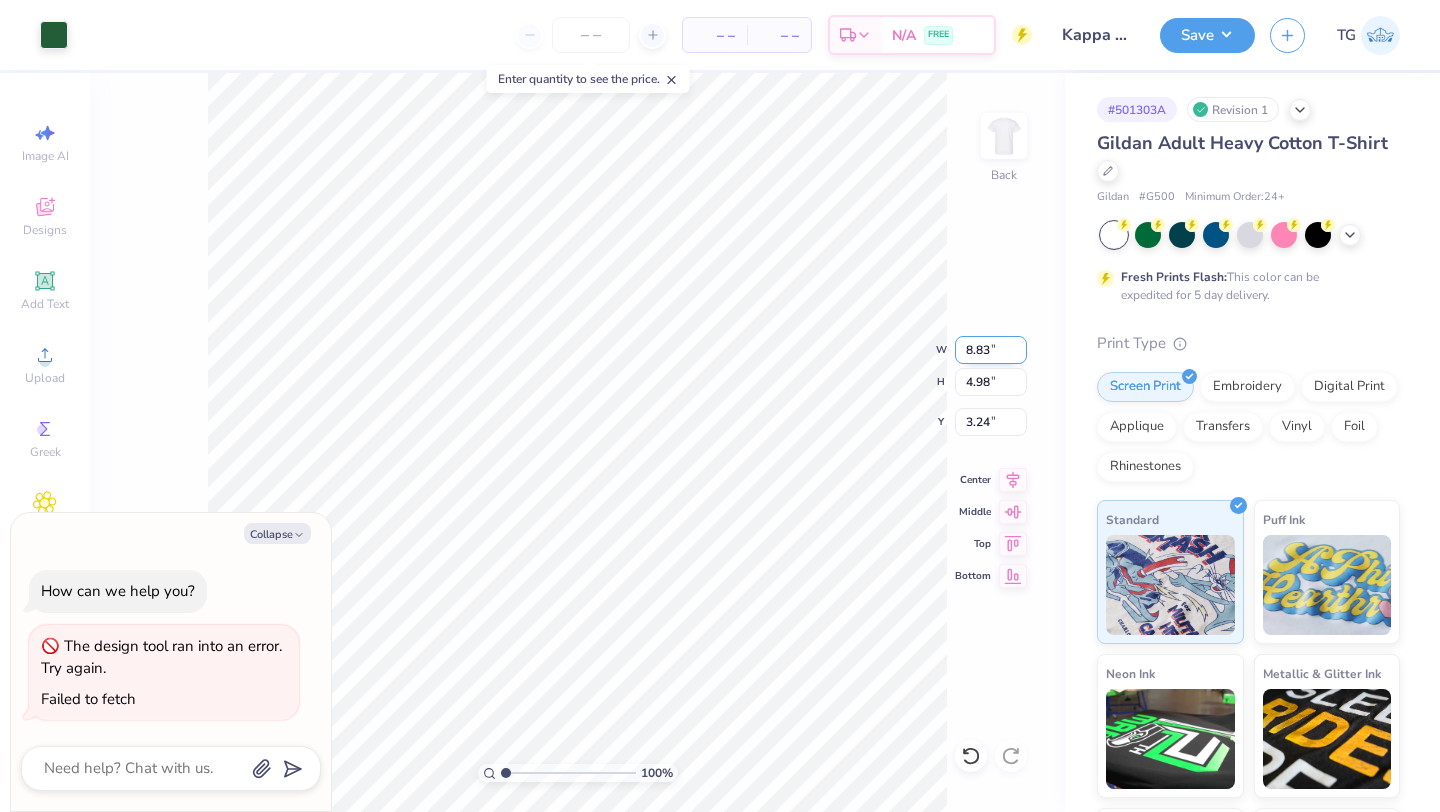 click on "8.83" at bounding box center (991, 350) 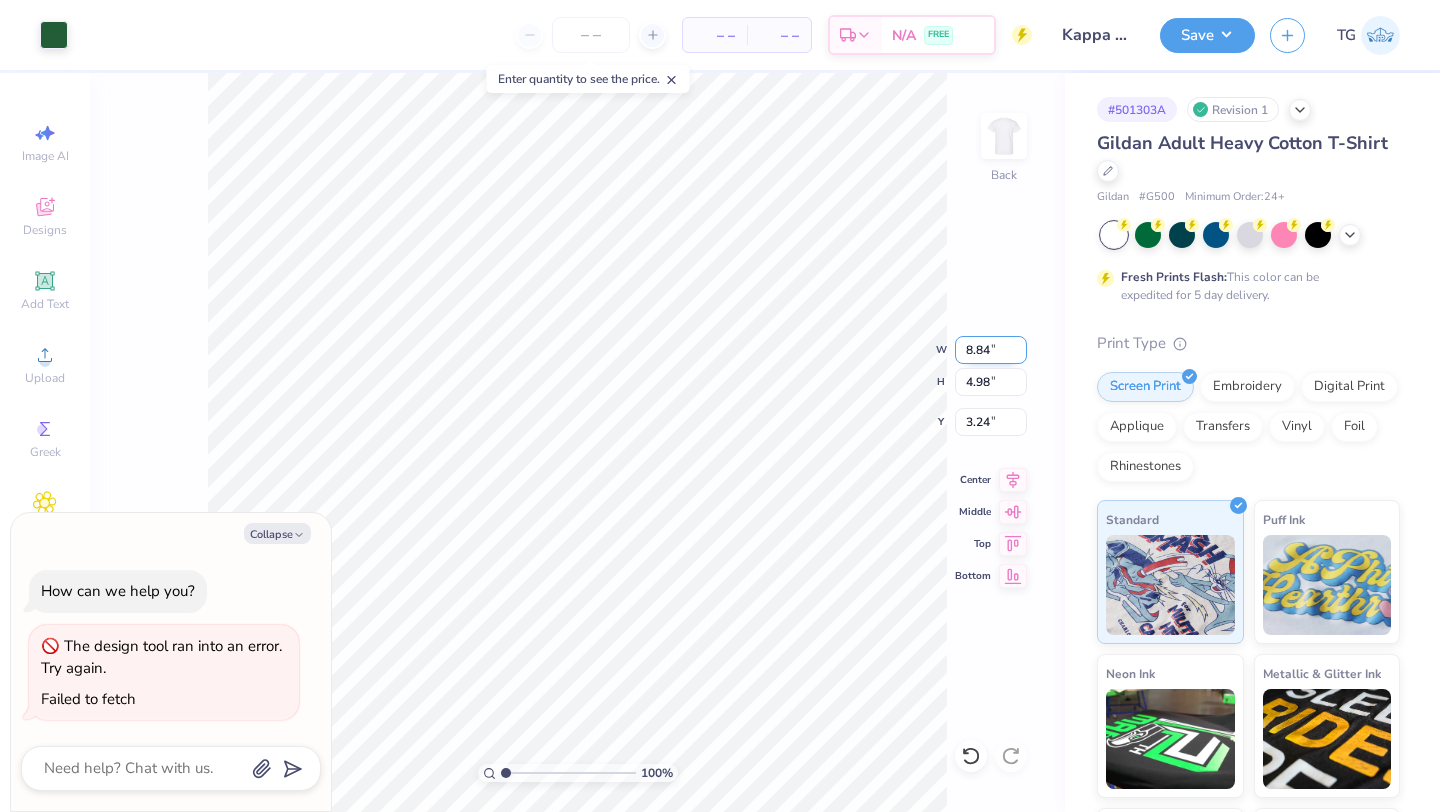 click on "8.84" at bounding box center [991, 350] 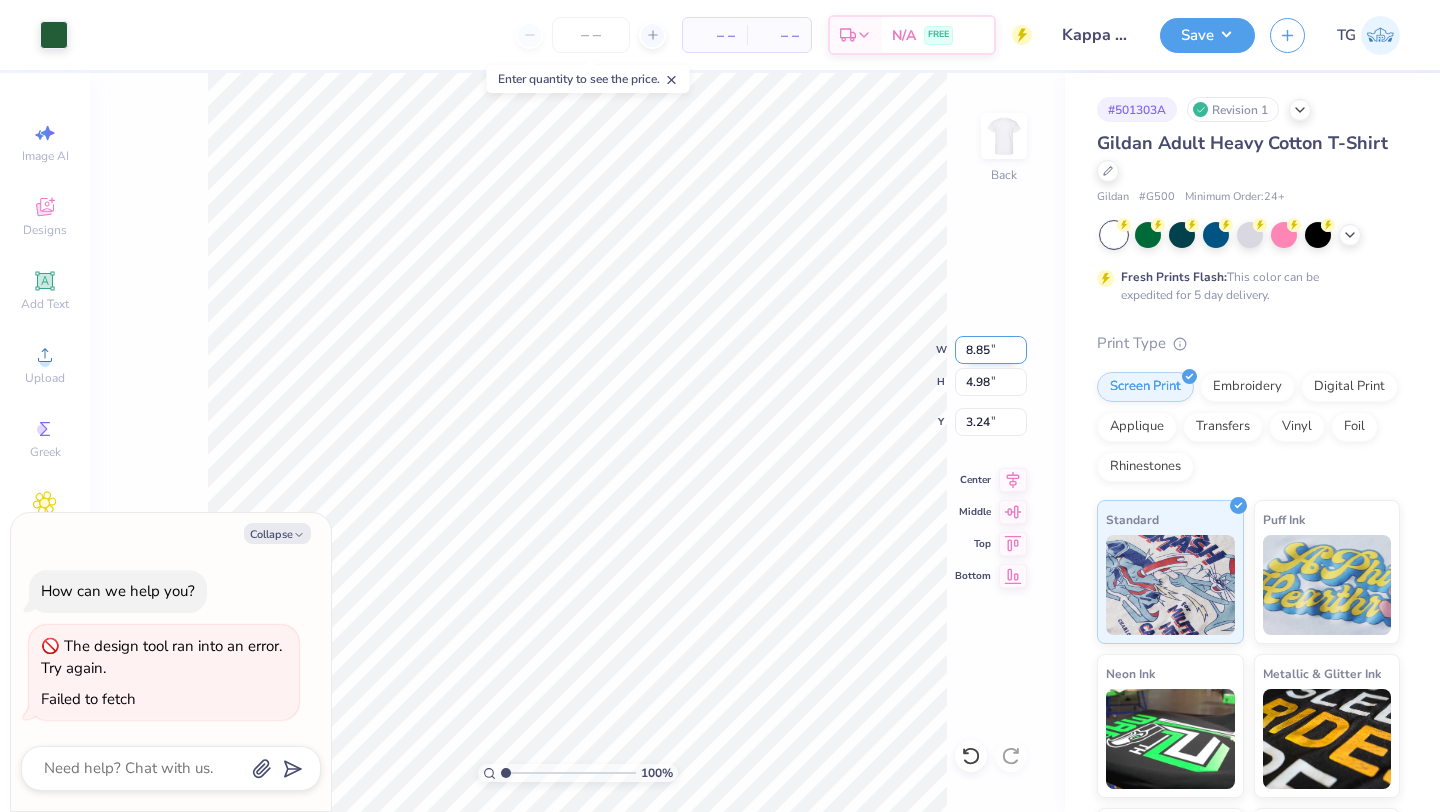 click on "8.85" at bounding box center (991, 350) 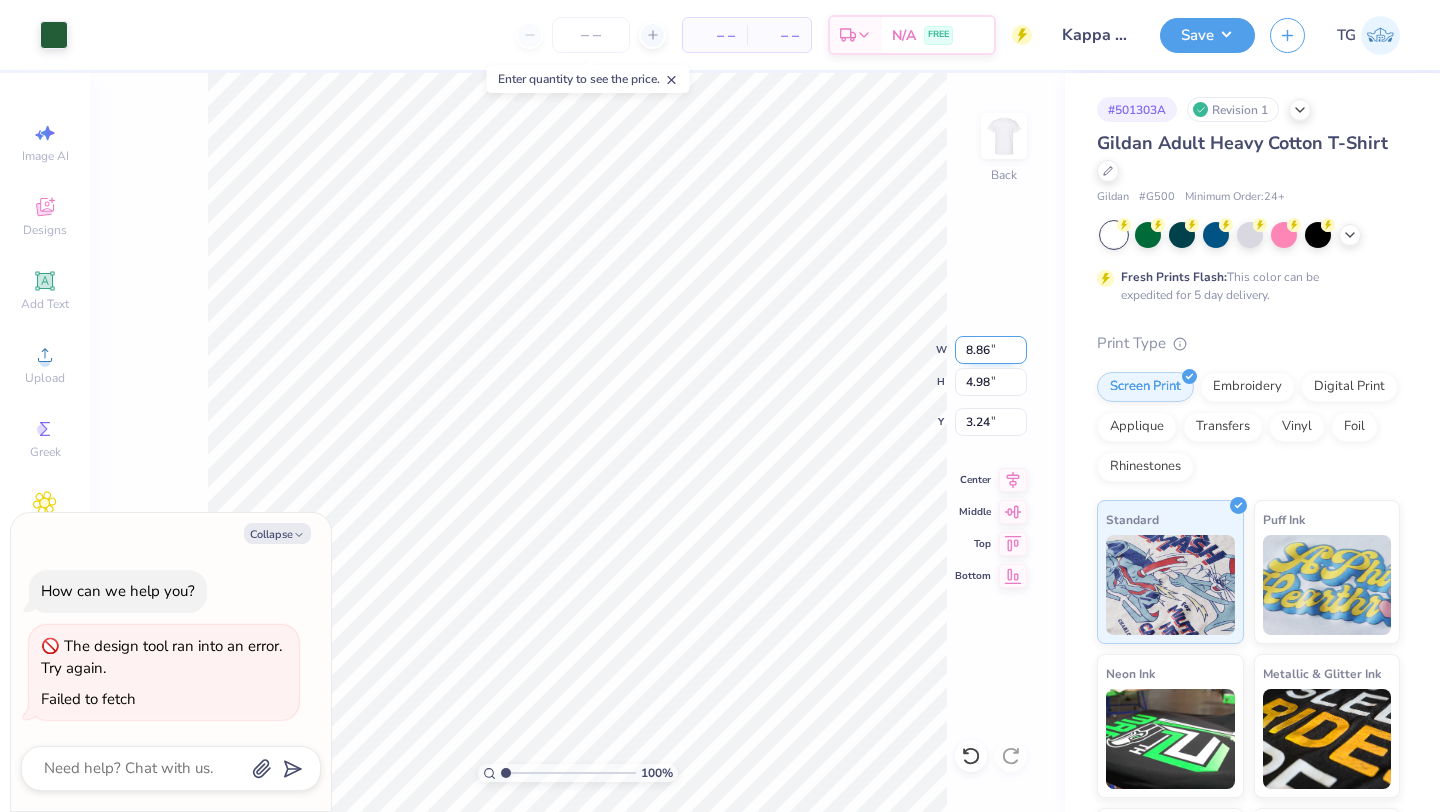 click on "8.86" at bounding box center (991, 350) 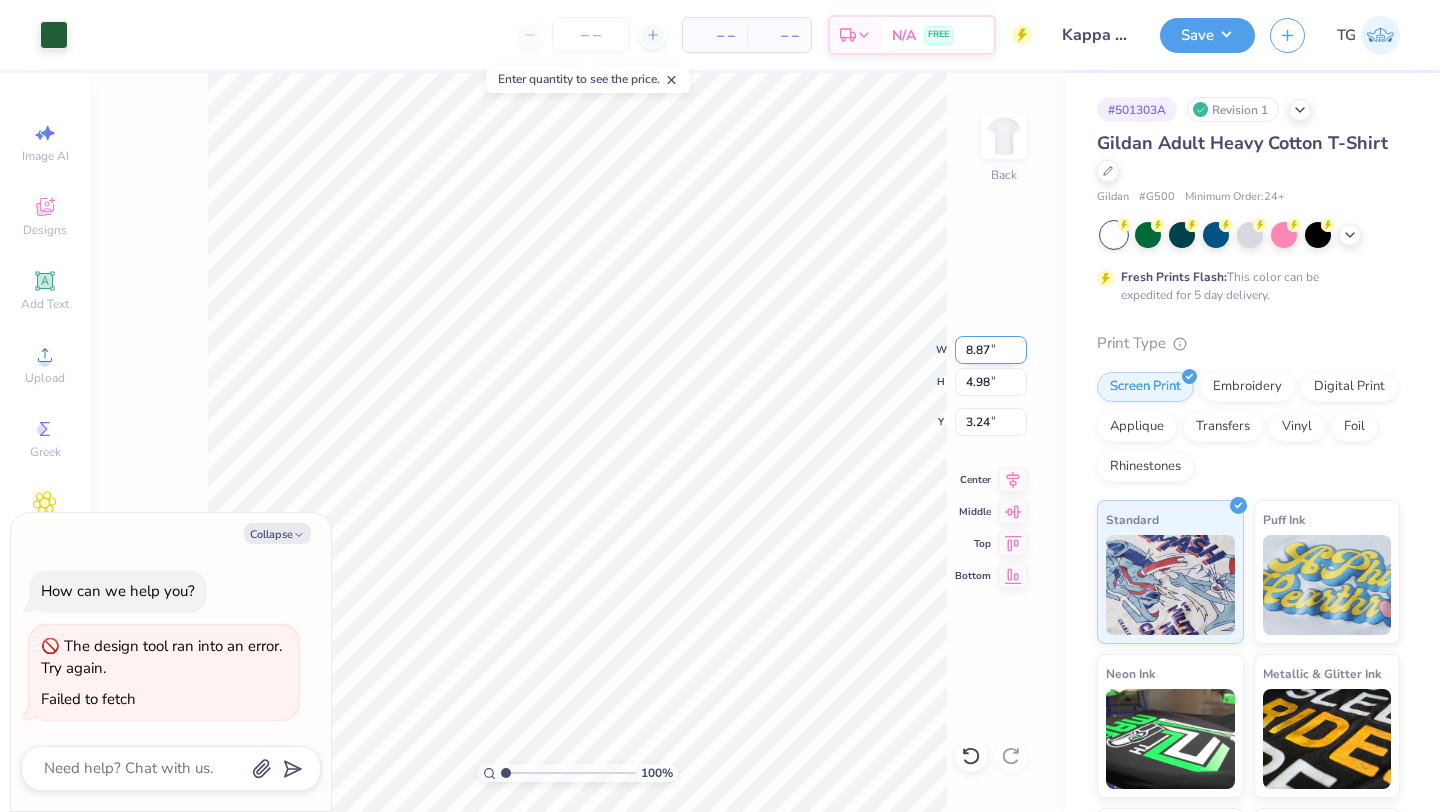 click on "8.87" at bounding box center [991, 350] 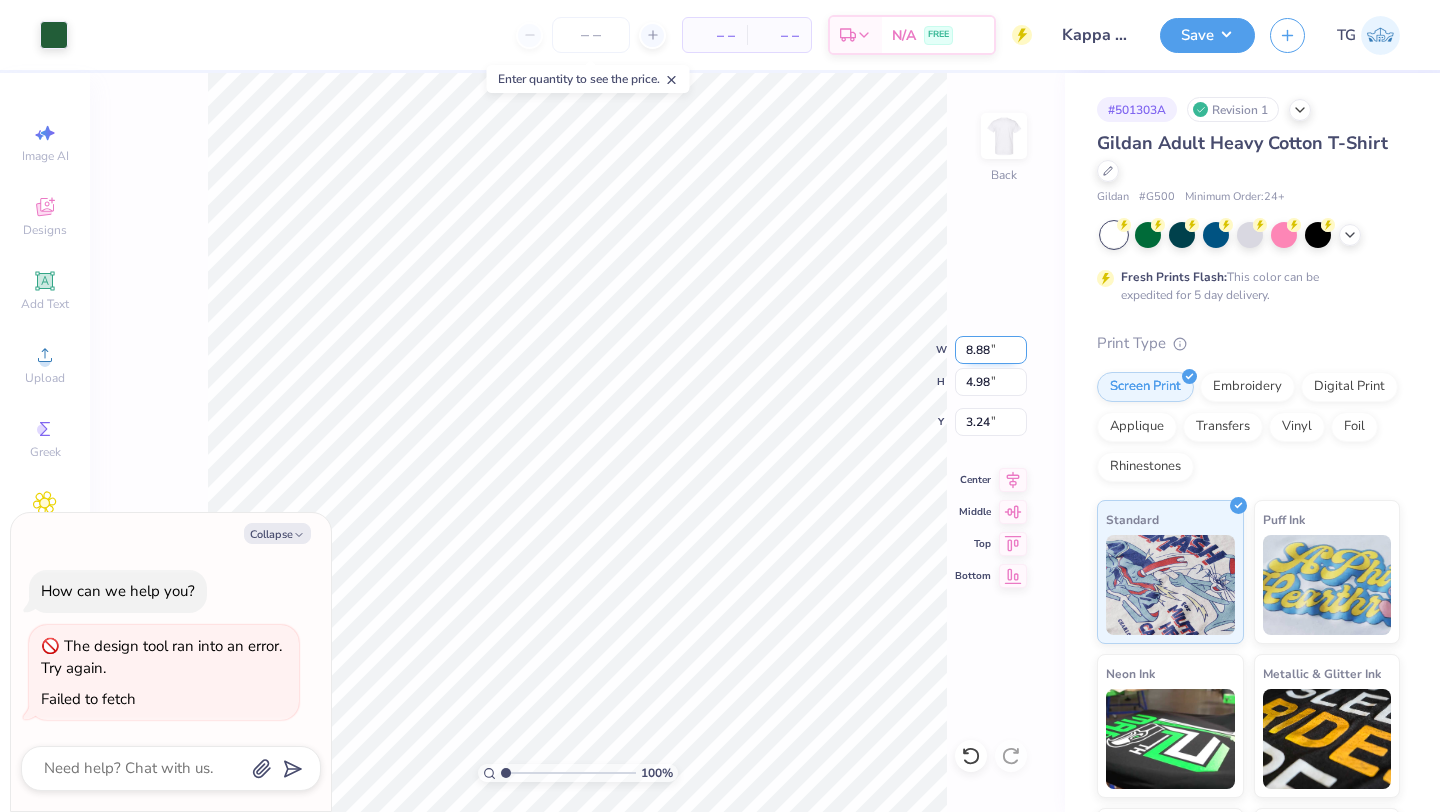 click on "8.88" at bounding box center (991, 350) 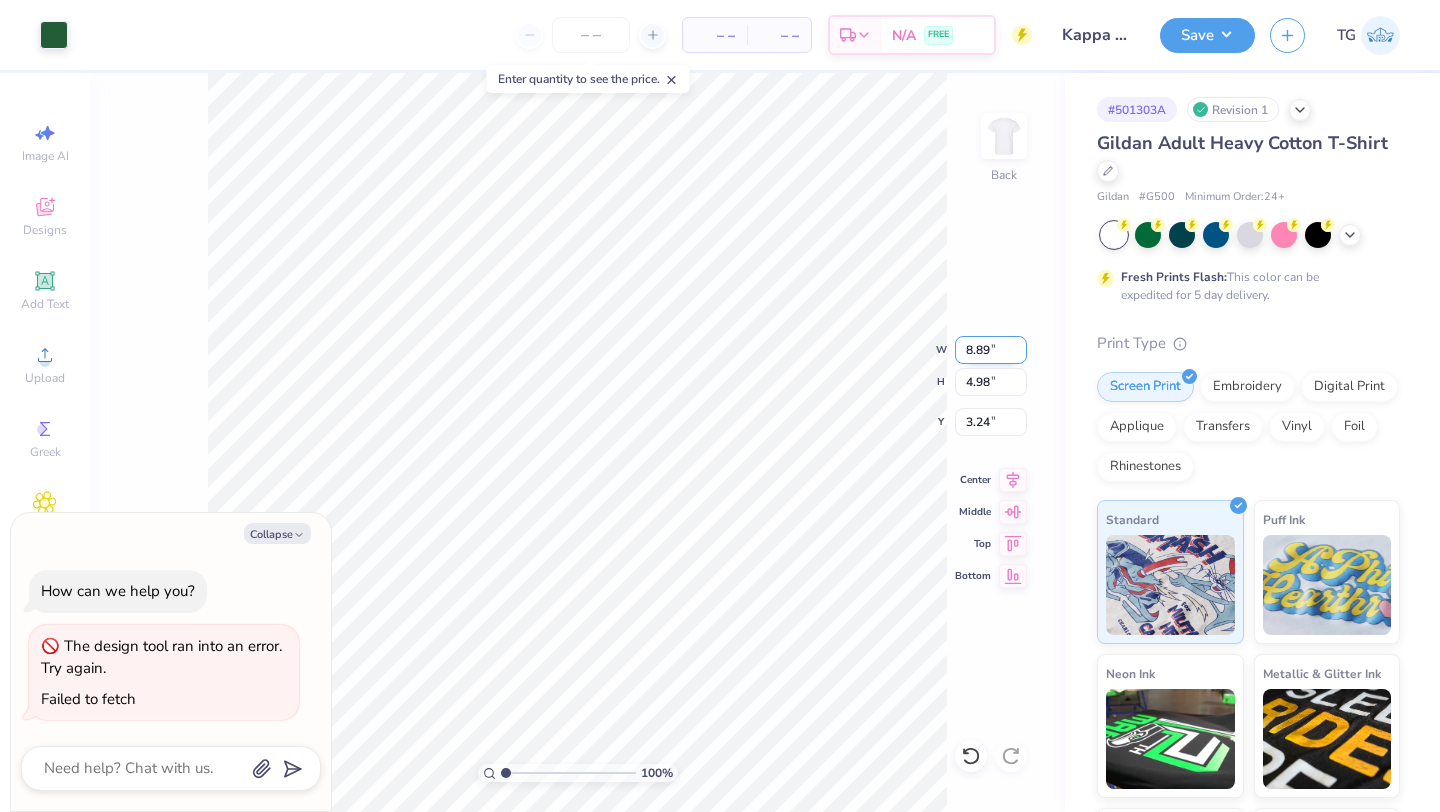 click on "8.89" at bounding box center [991, 350] 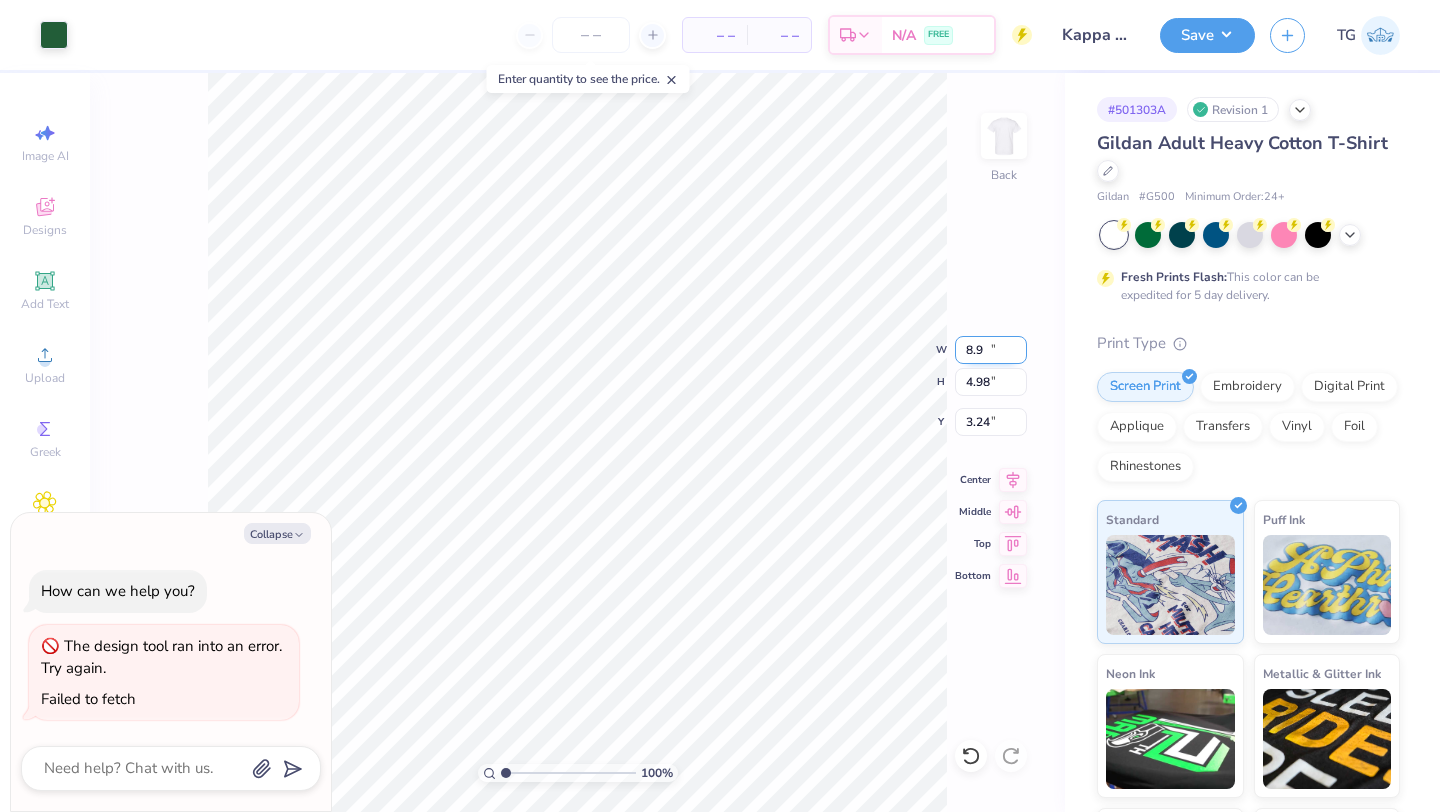 click on "8.9" at bounding box center [991, 350] 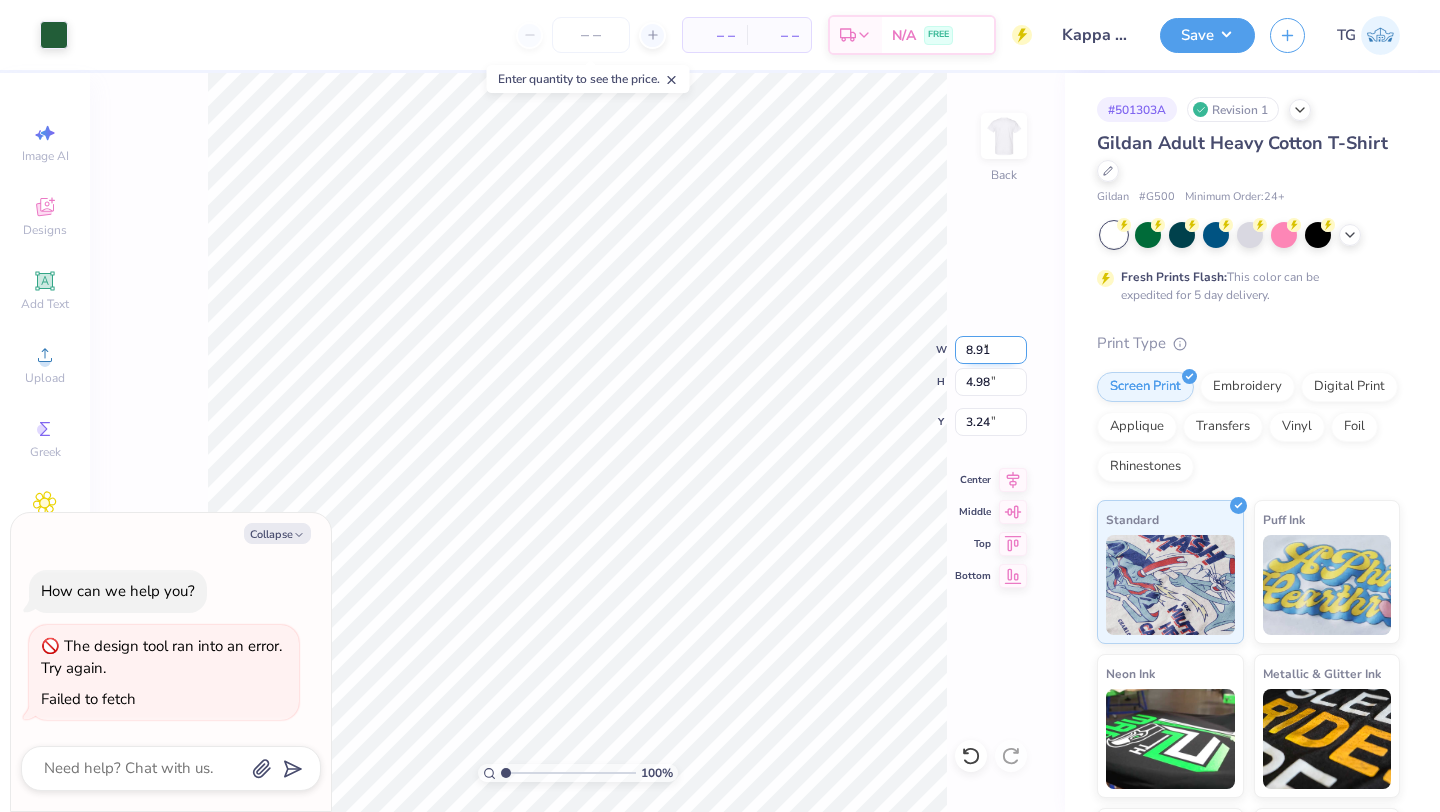 click on "8.91" at bounding box center [991, 350] 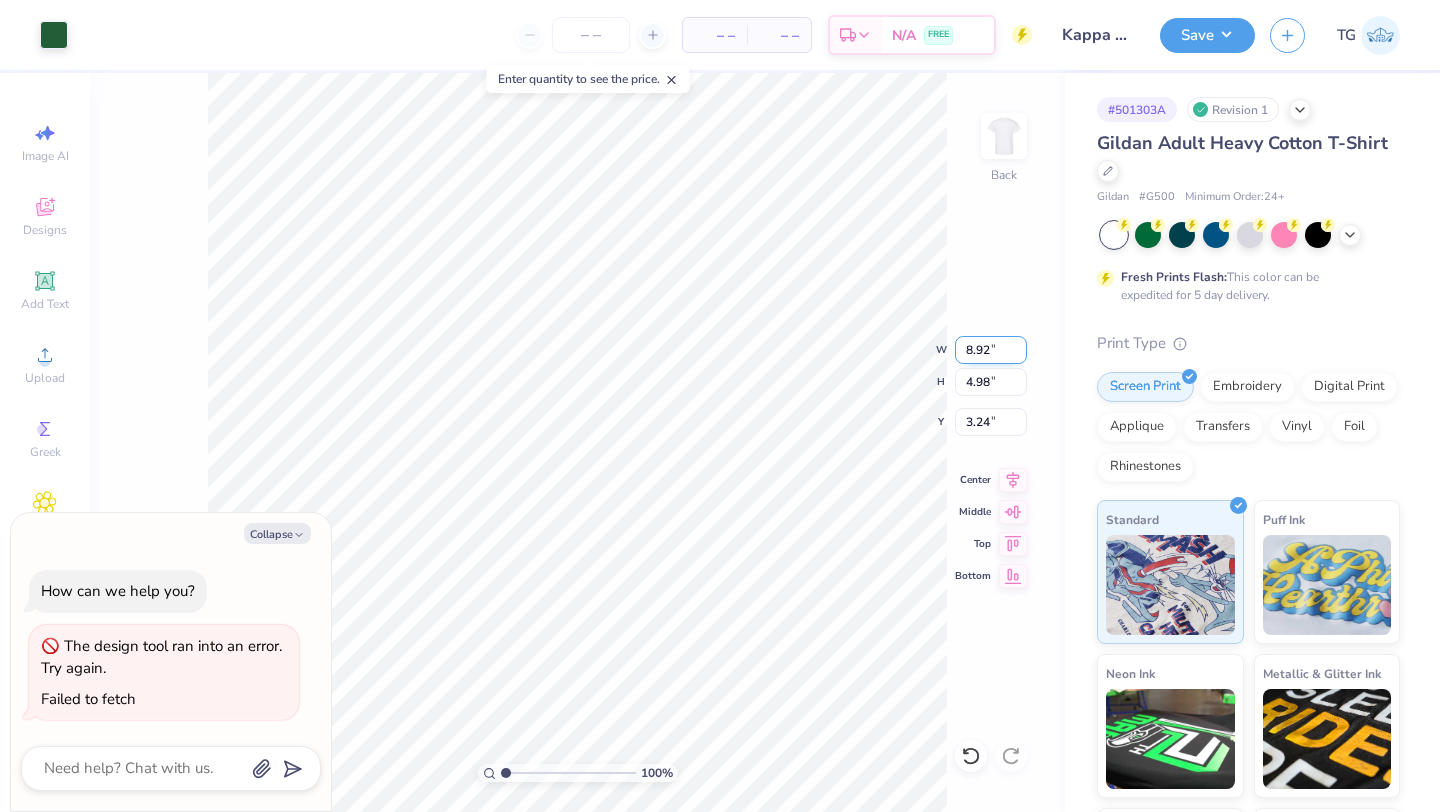 click on "8.92" at bounding box center (991, 350) 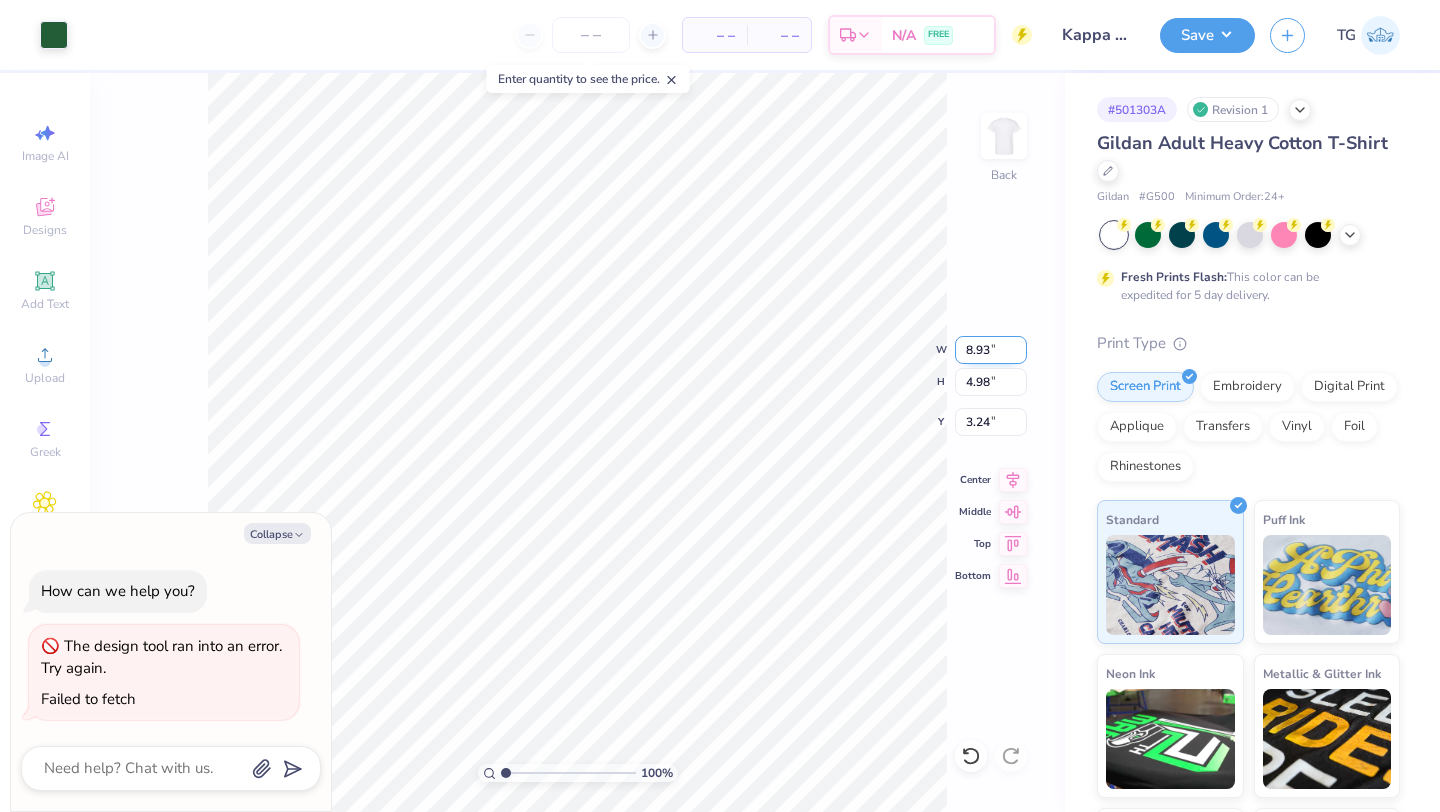 click on "8.93" at bounding box center (991, 350) 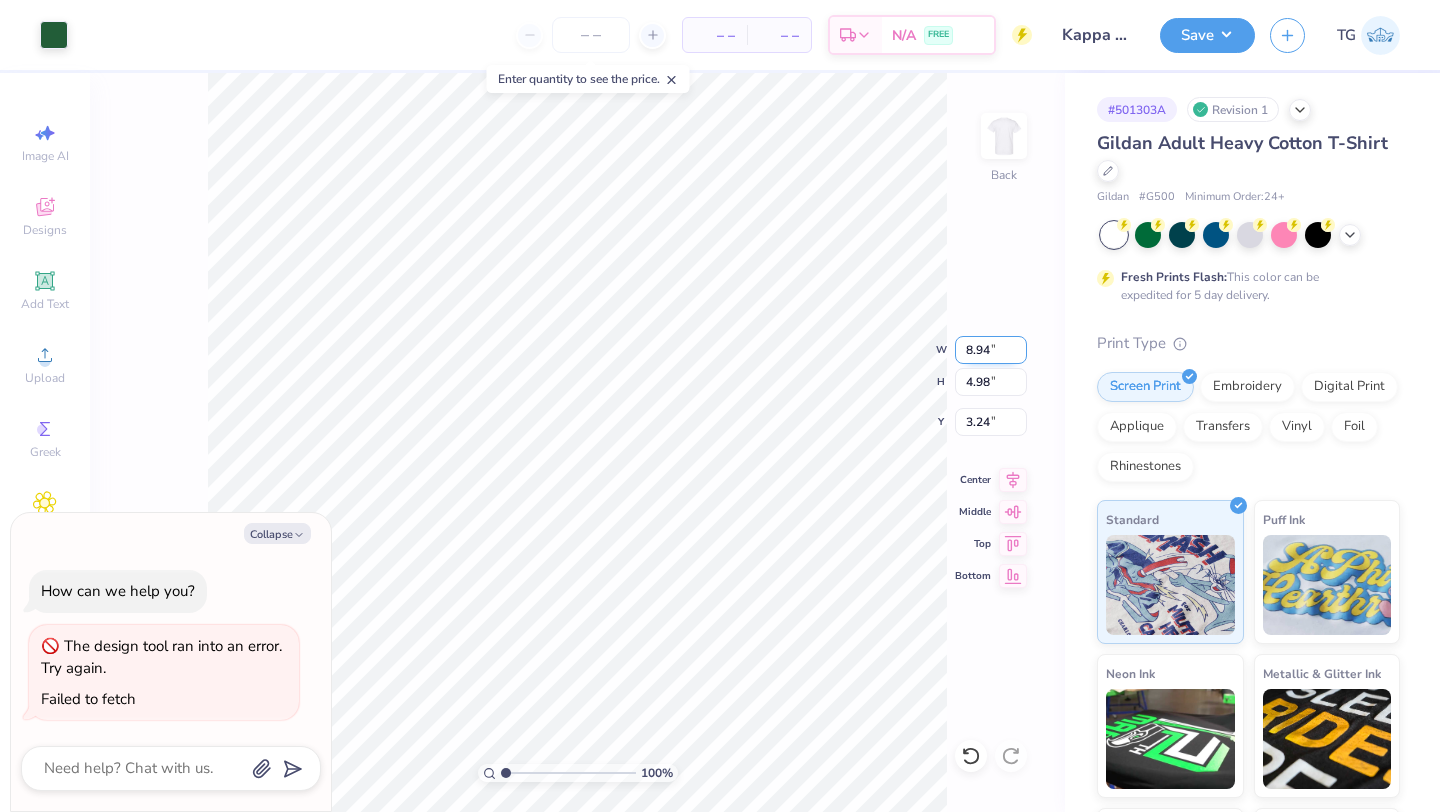 click on "8.94" at bounding box center [991, 350] 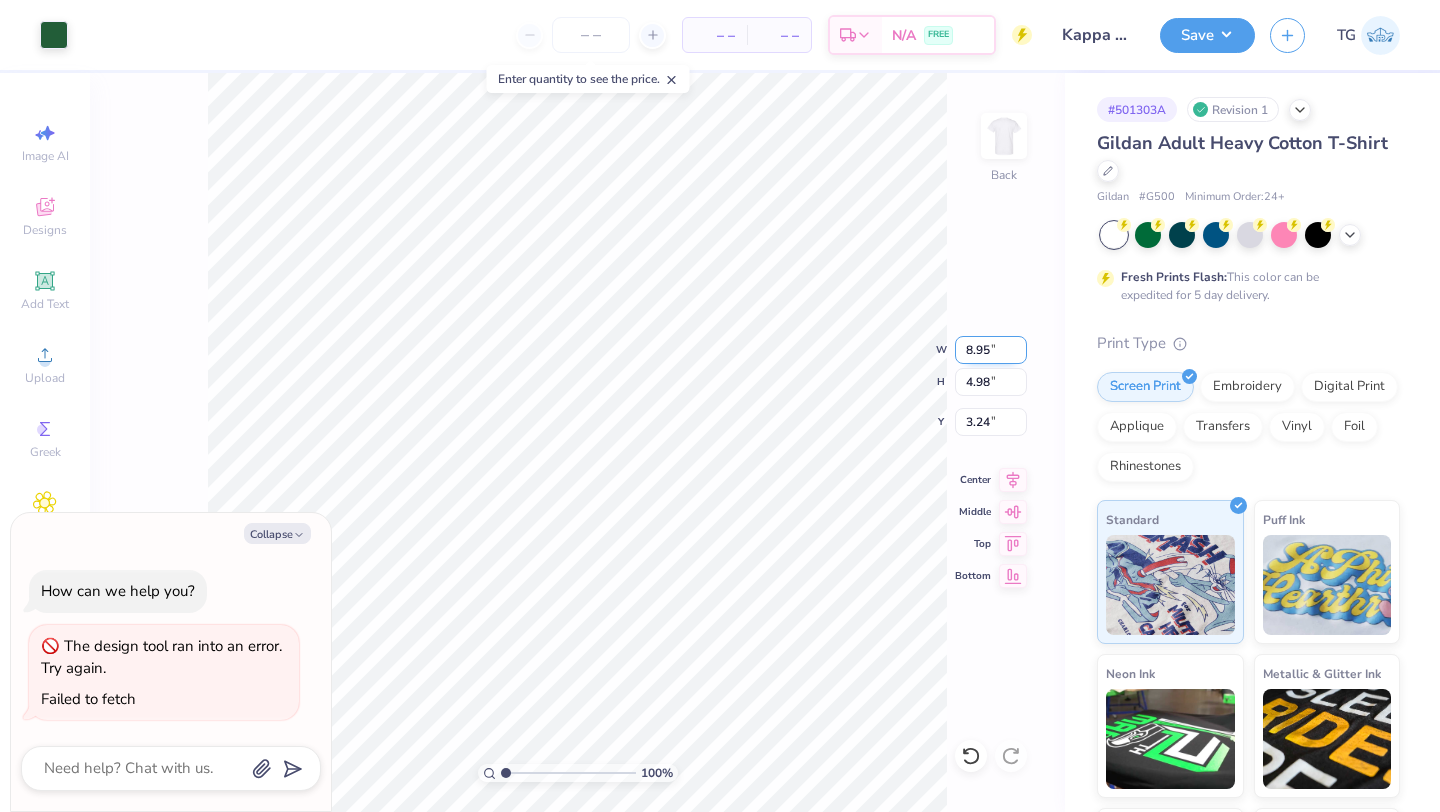 click on "8.95" at bounding box center (991, 350) 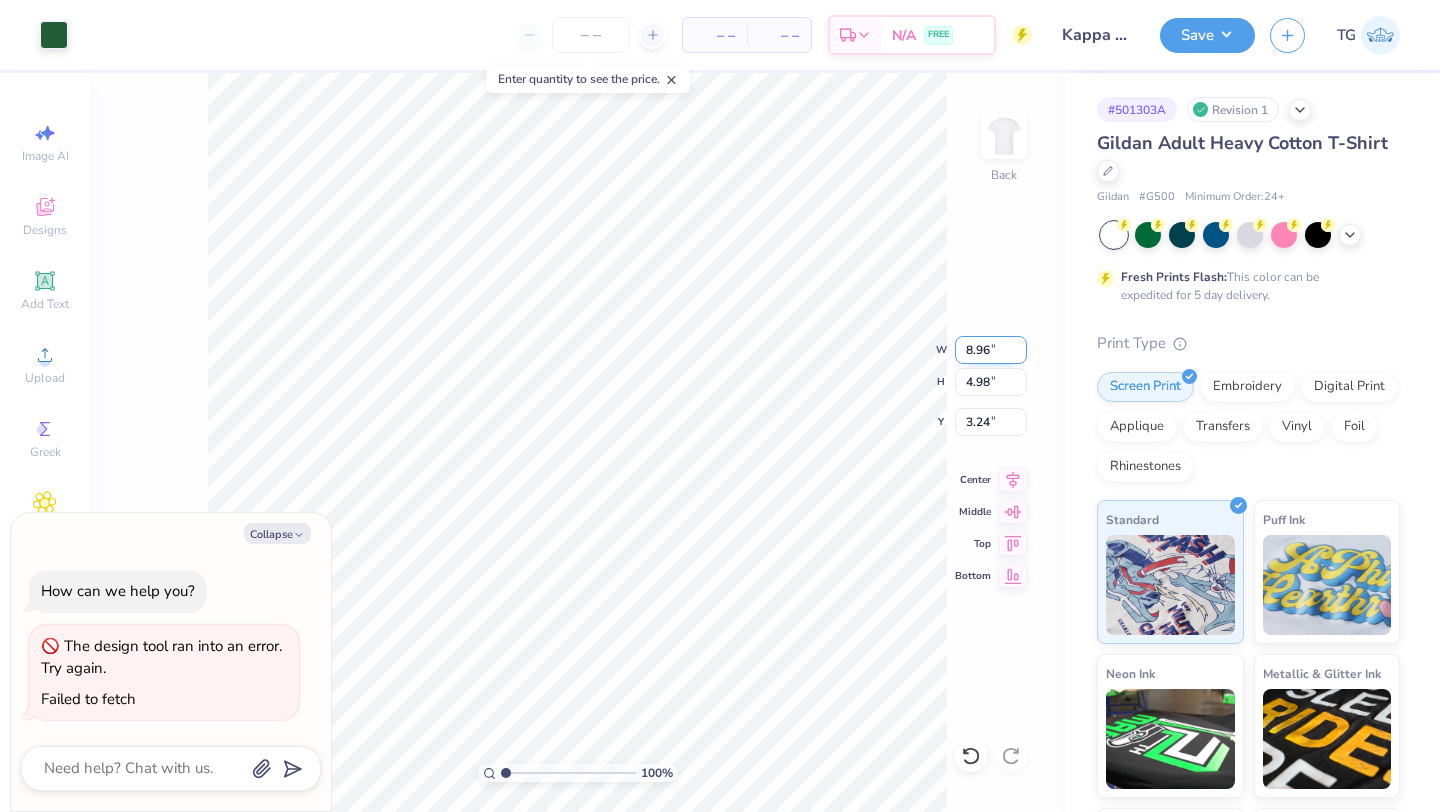 click on "8.96" at bounding box center (991, 350) 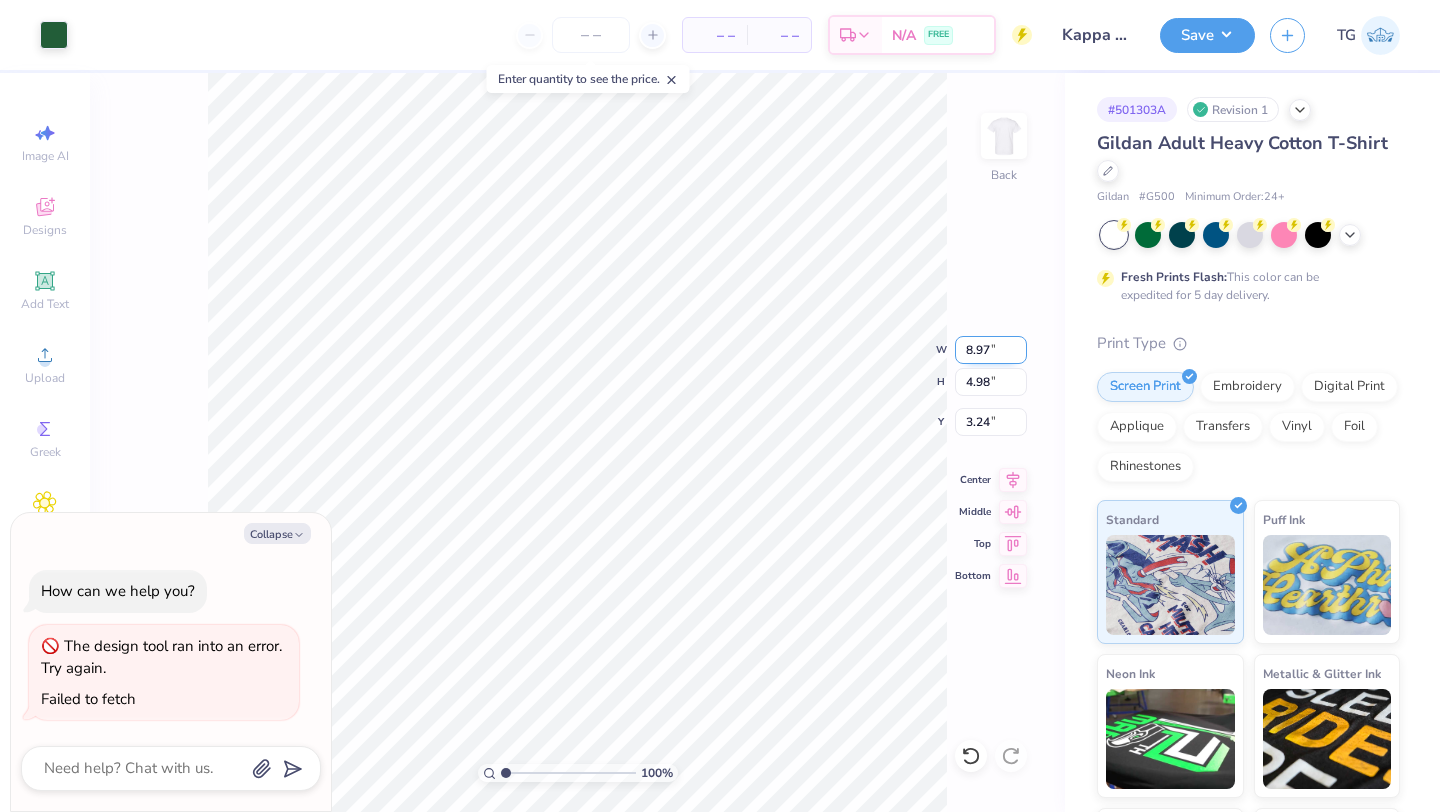 click on "8.97" at bounding box center (991, 350) 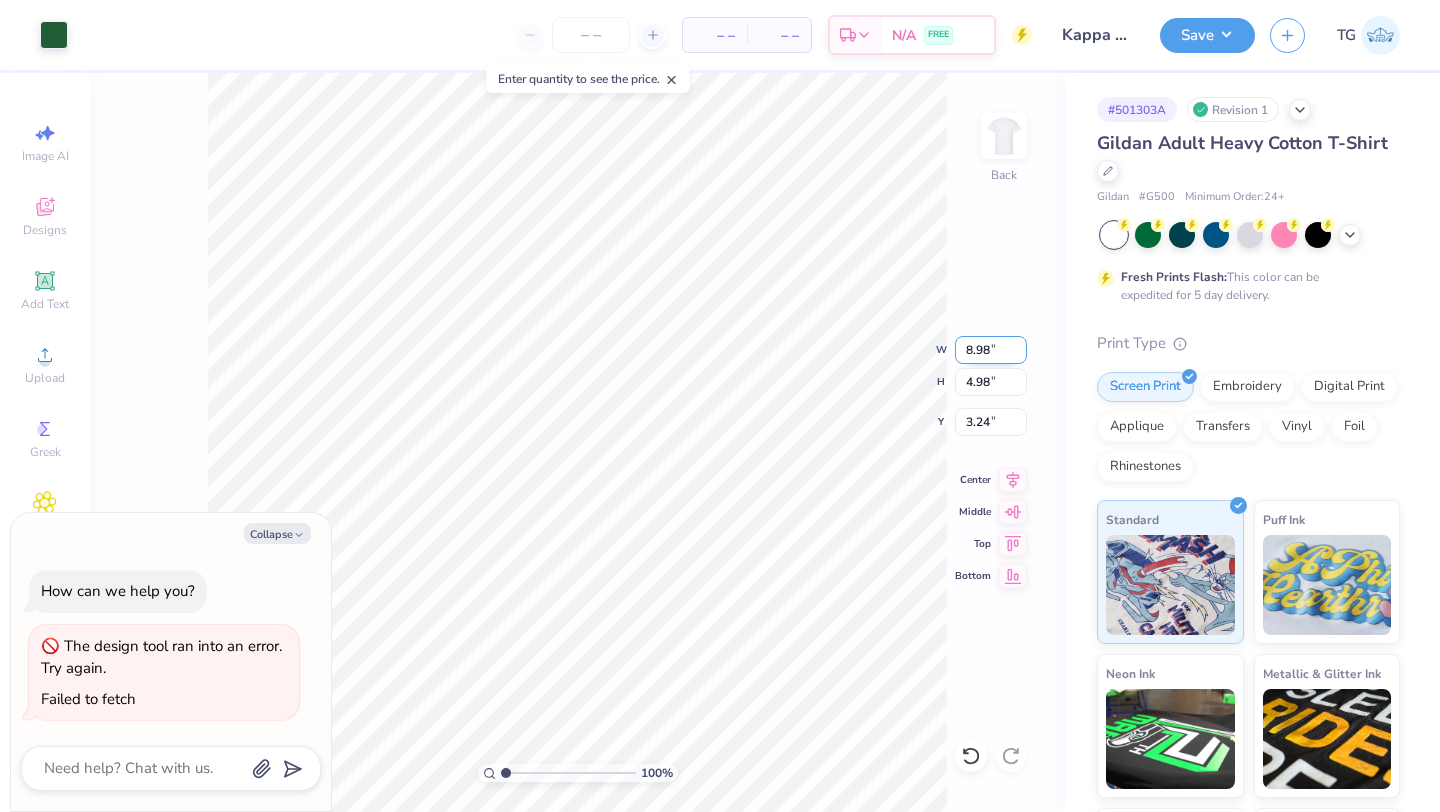 click on "8.98" at bounding box center [991, 350] 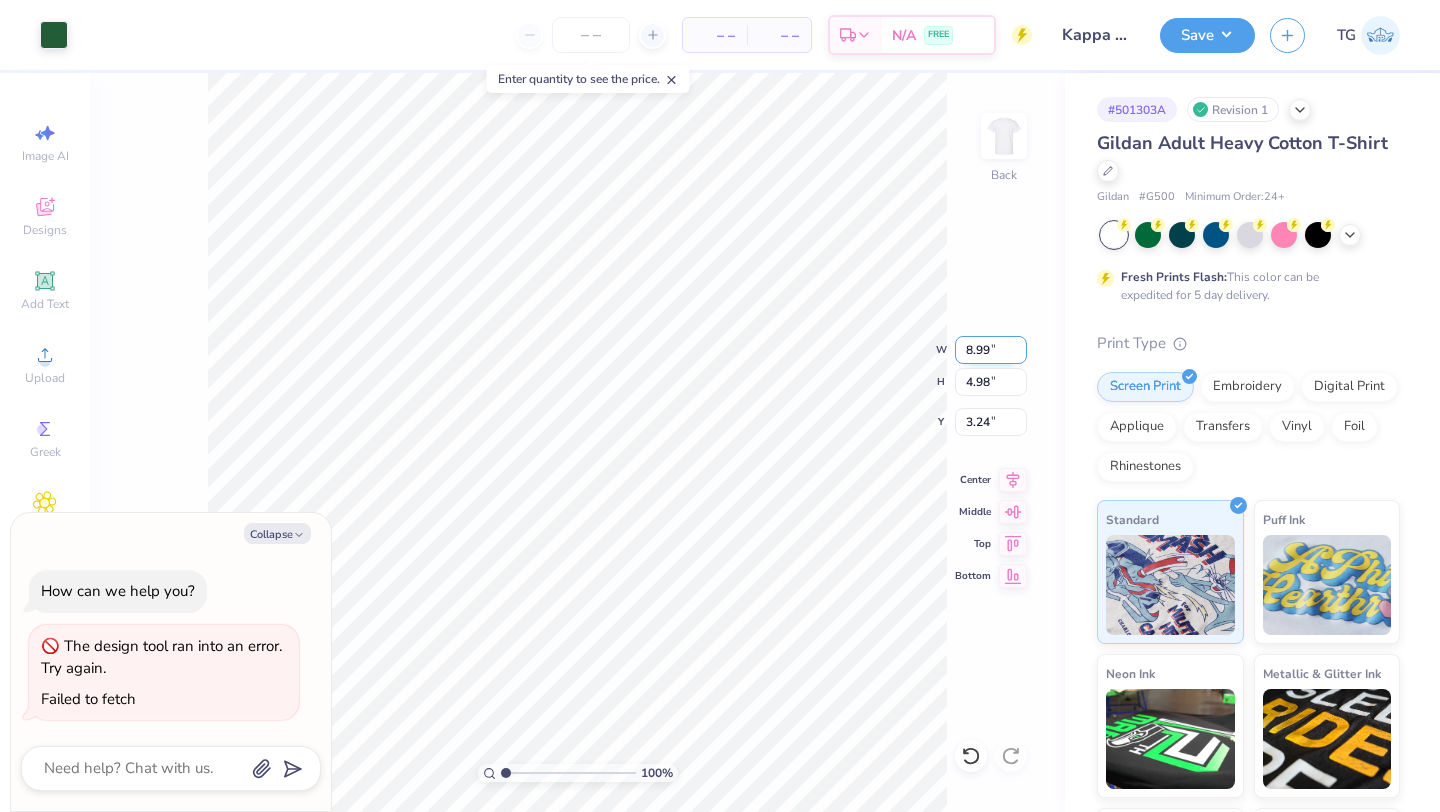 click on "8.99" at bounding box center [991, 350] 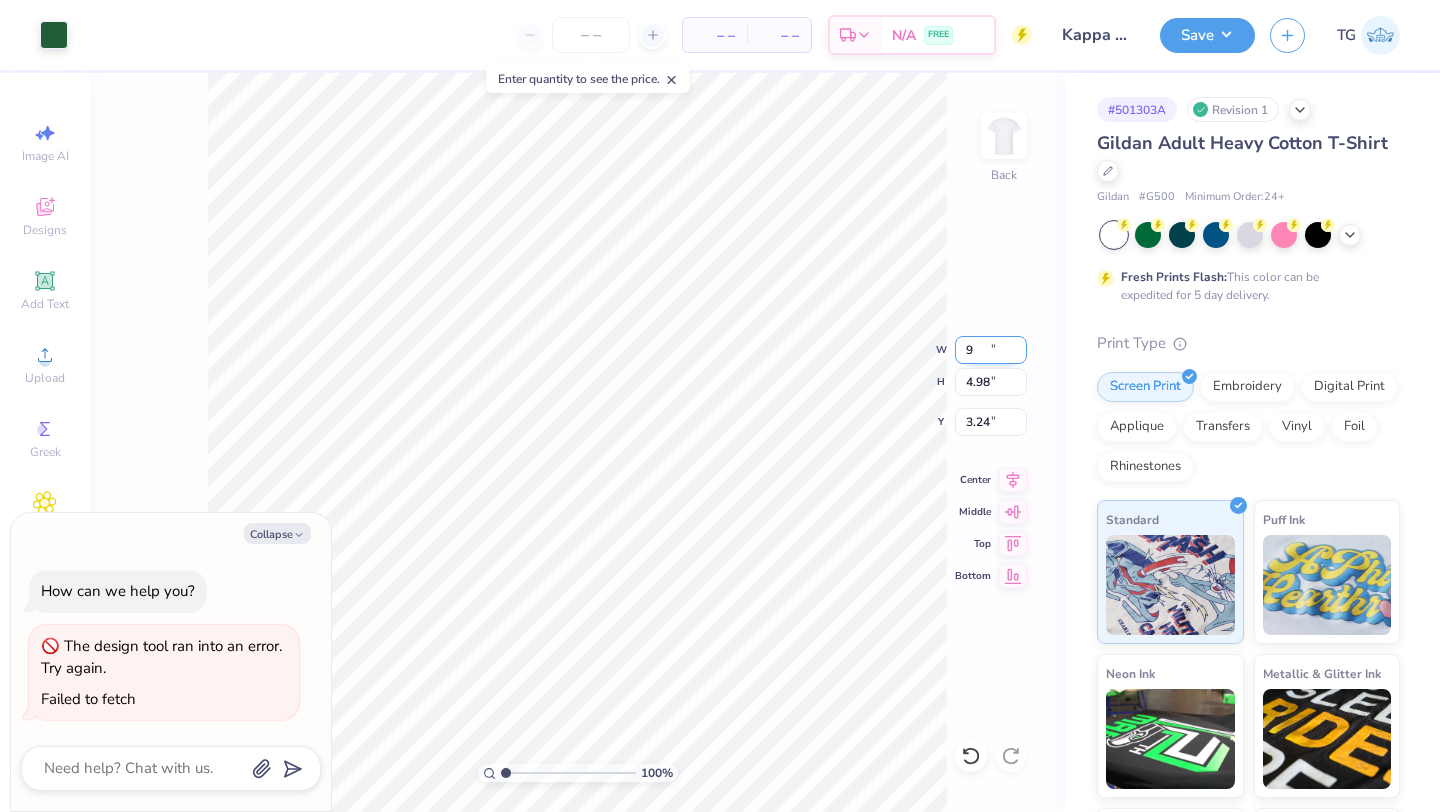 click on "9" at bounding box center [991, 350] 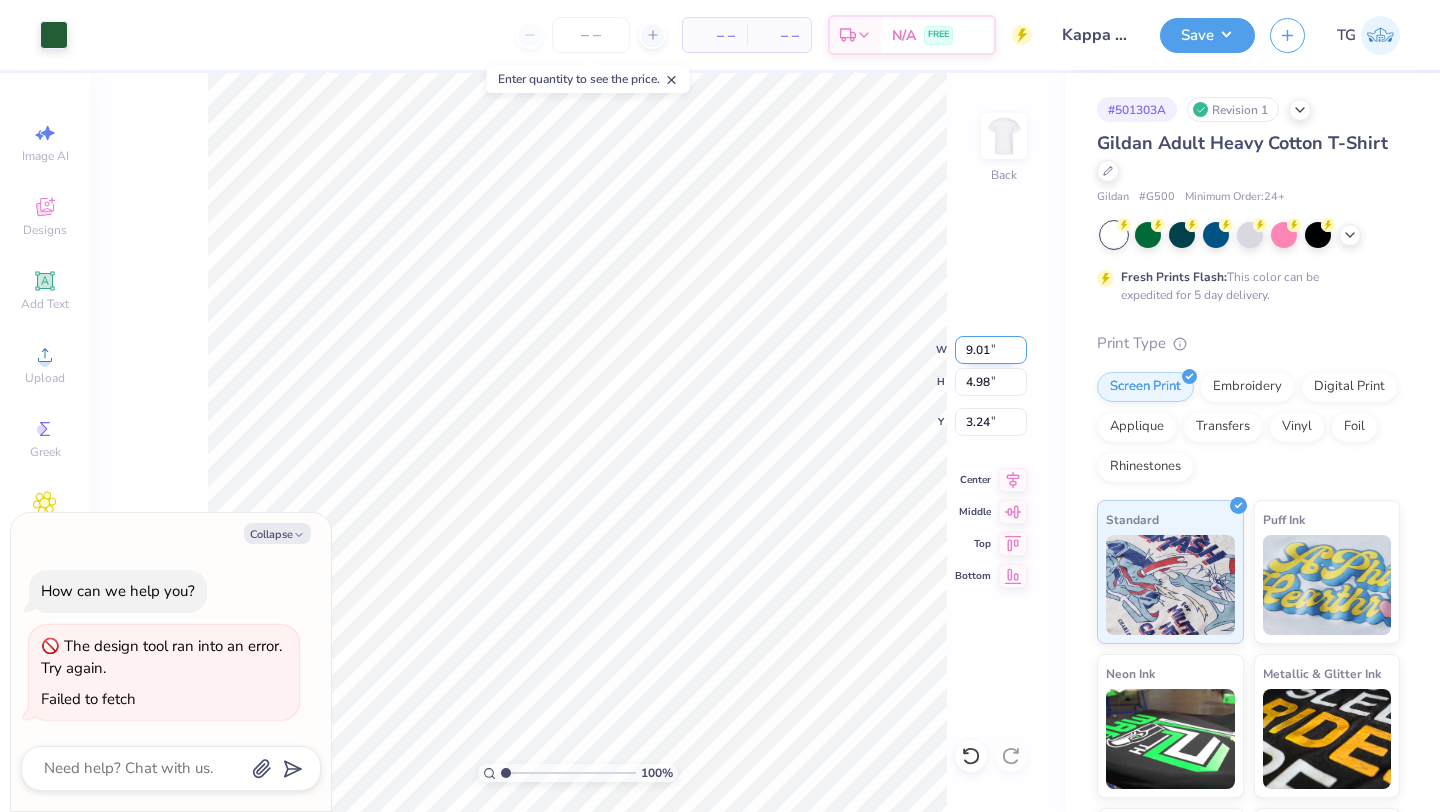 type on "9.01" 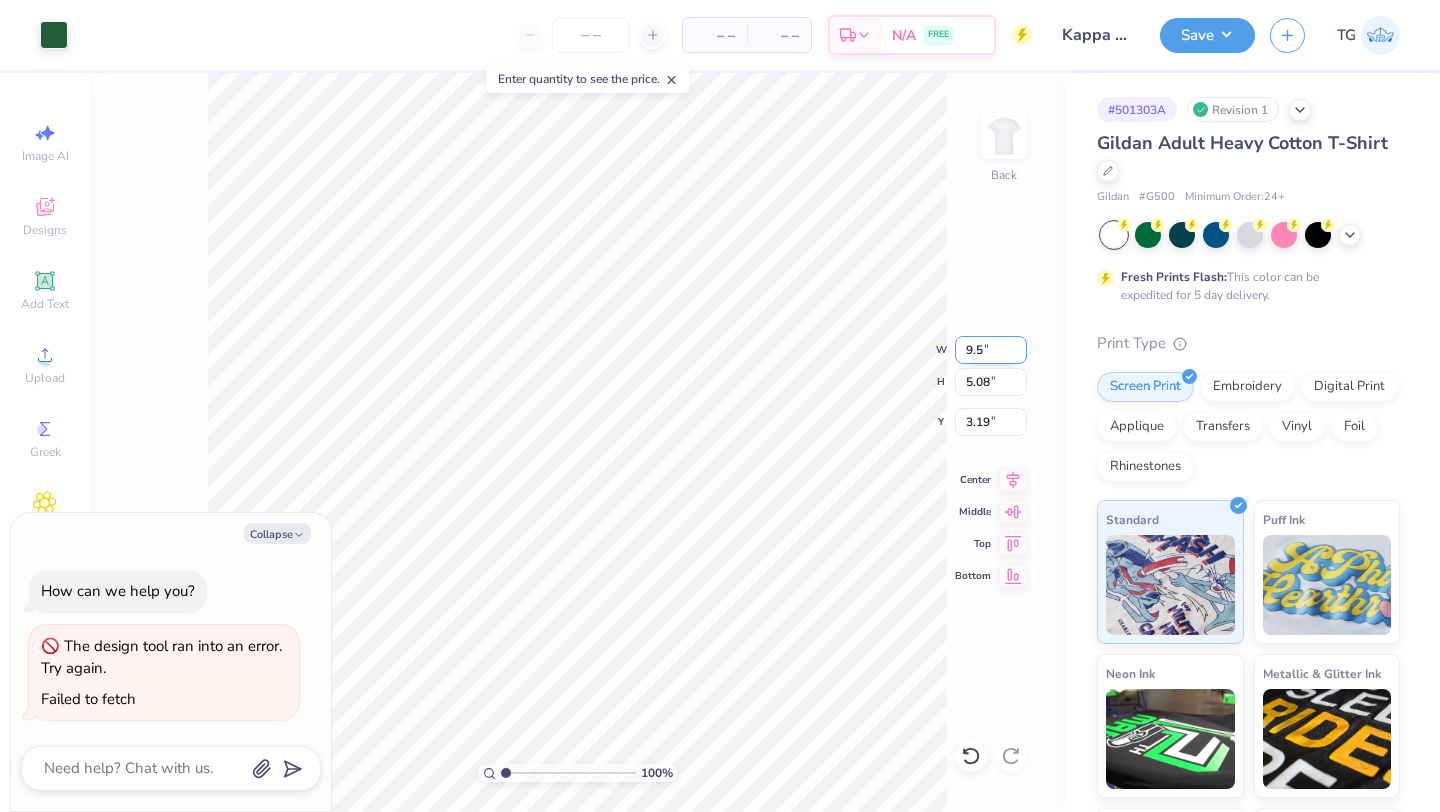 type on "9.50" 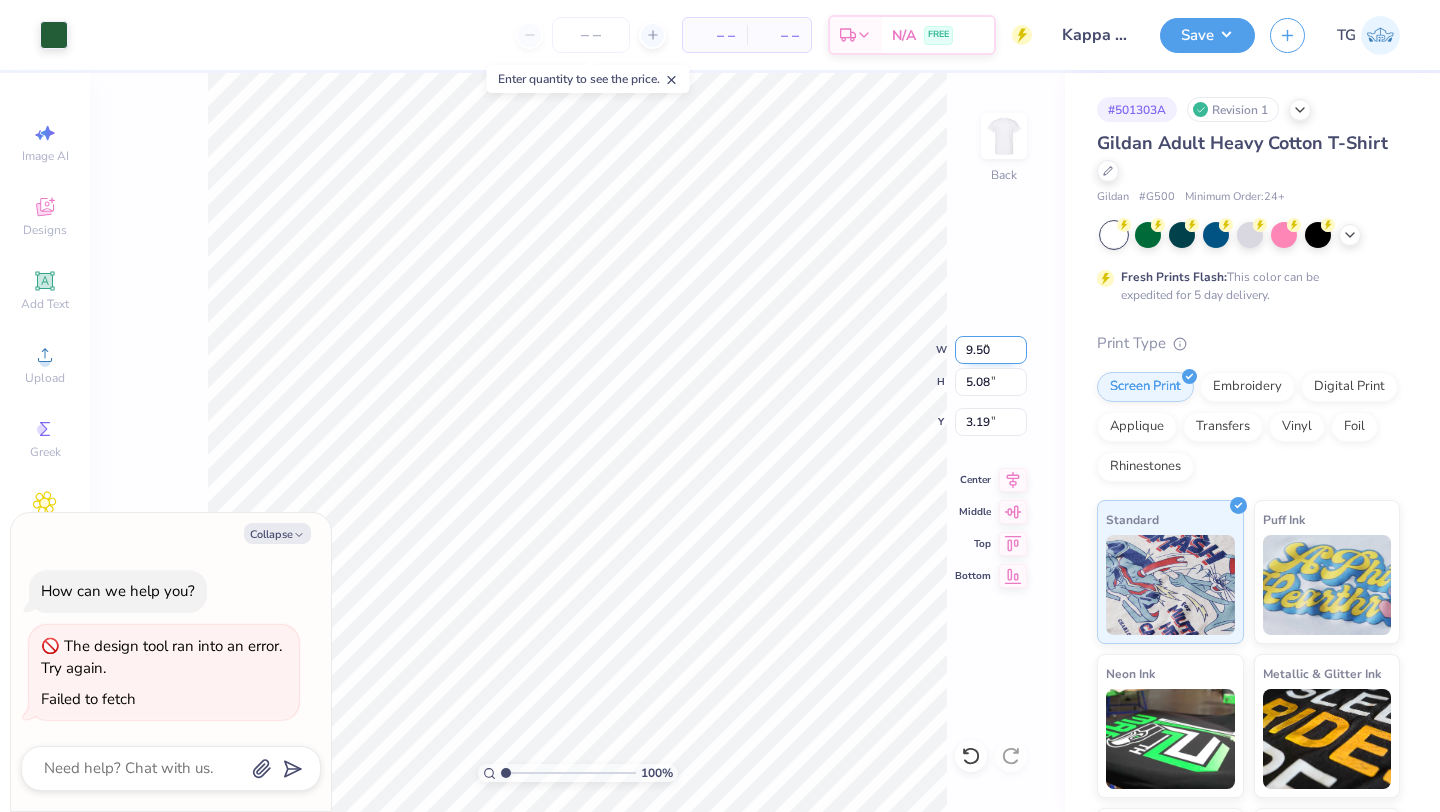 type on "5.36" 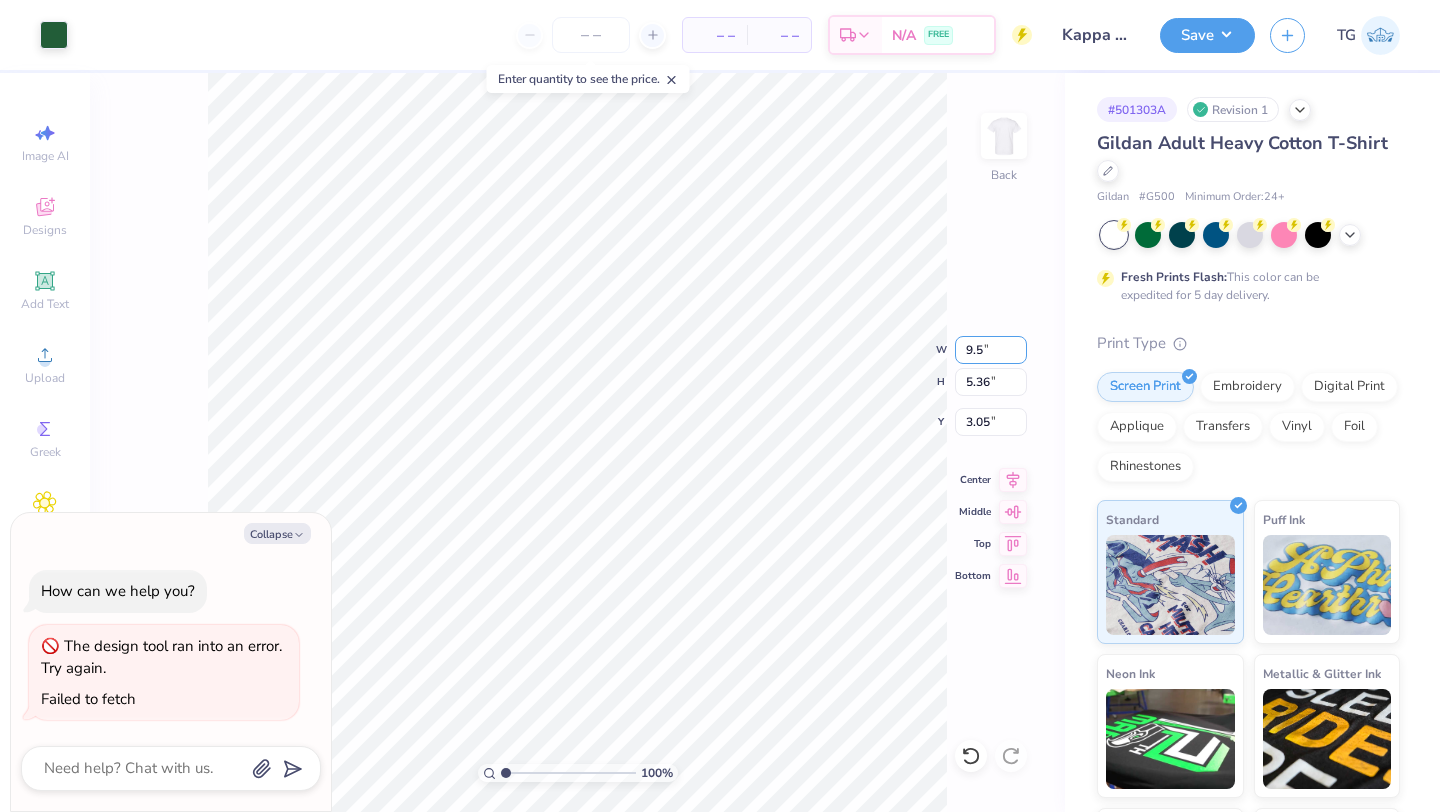 type on "9" 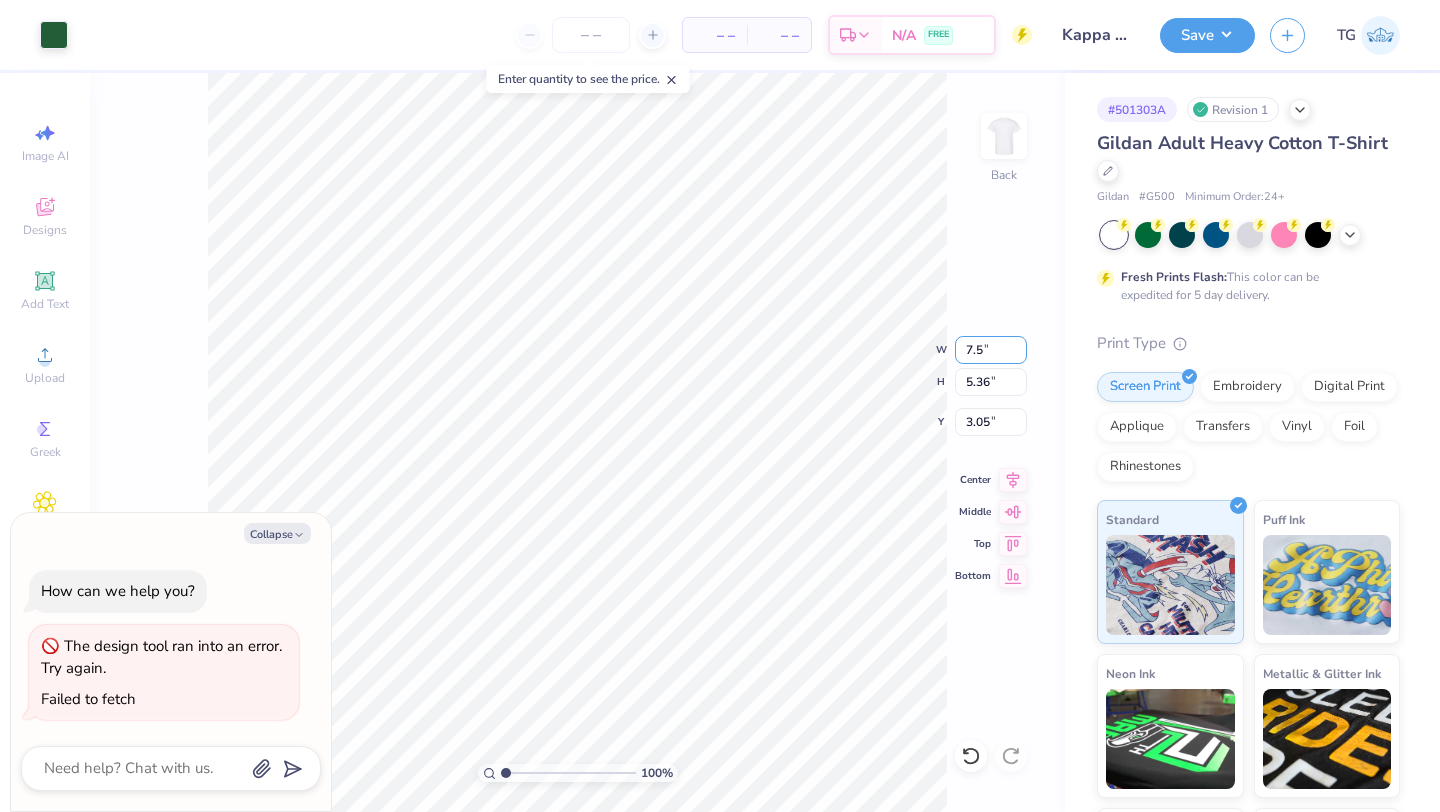 type on "7.50" 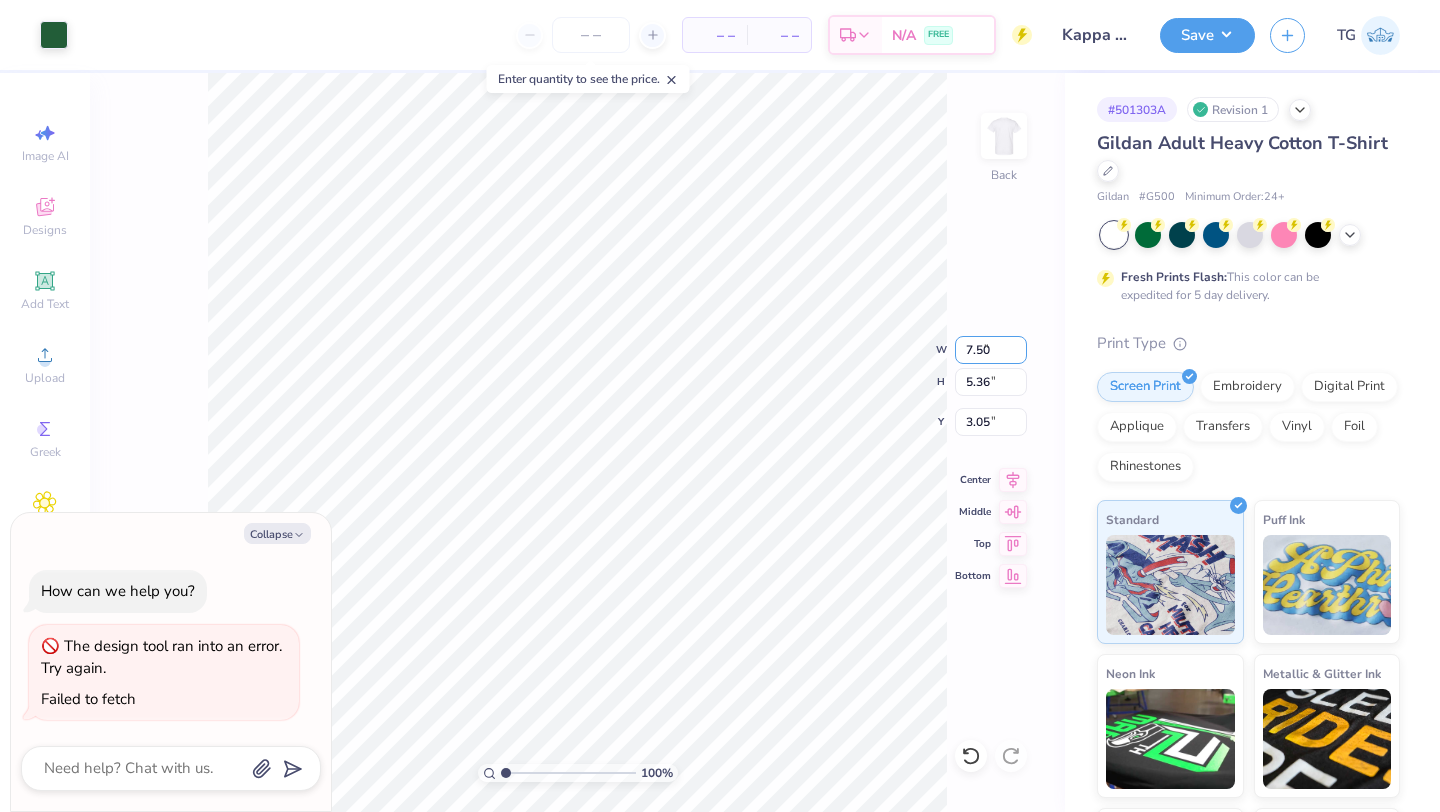 type on "4.23" 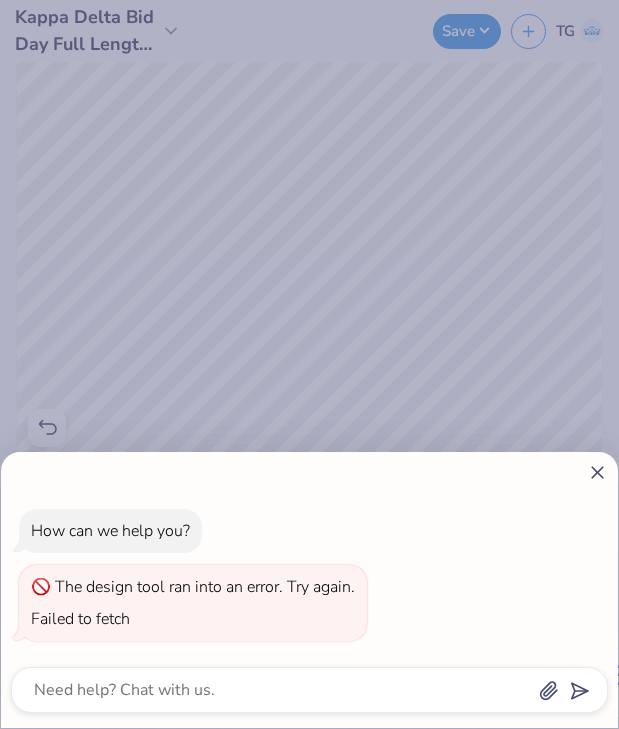 click 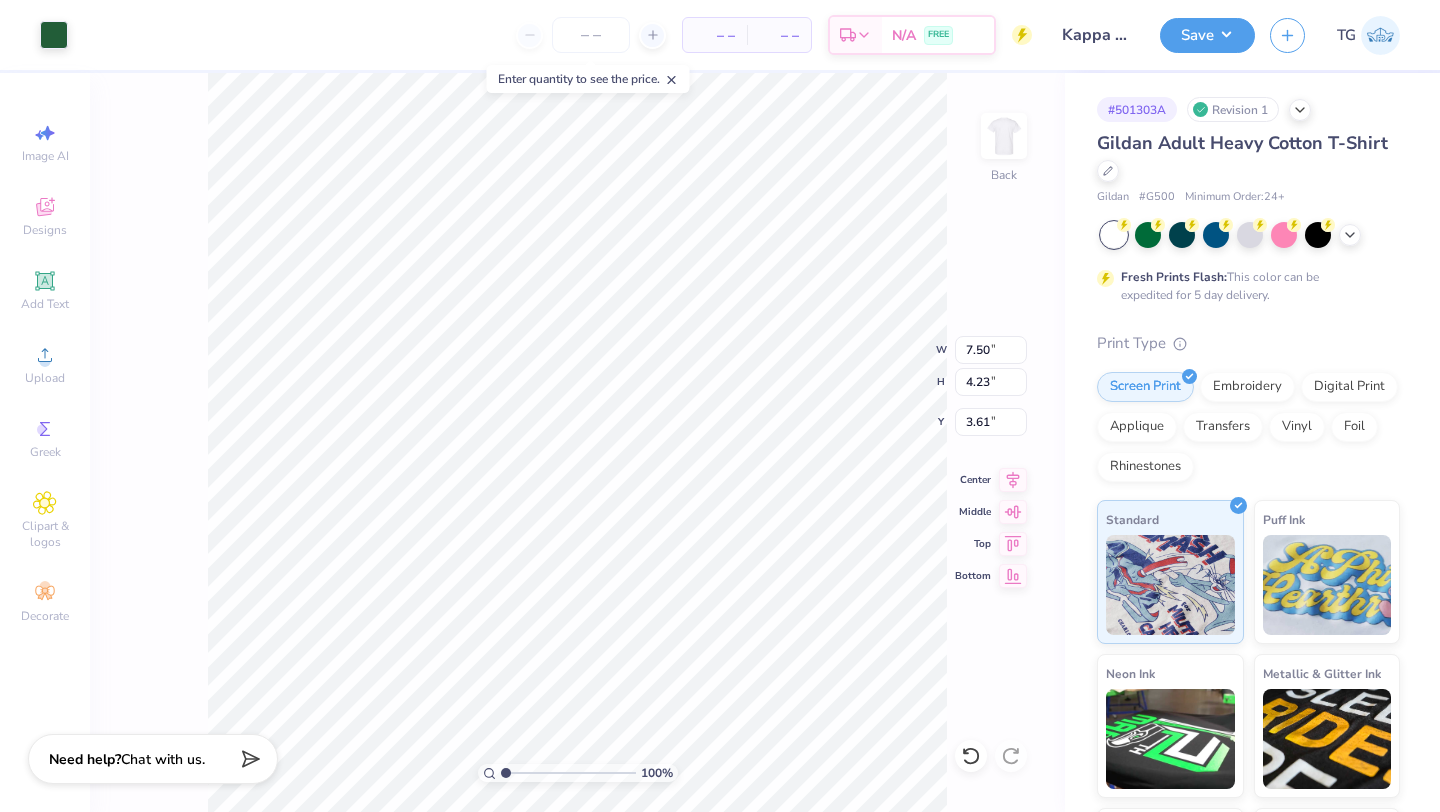 type on "9.08" 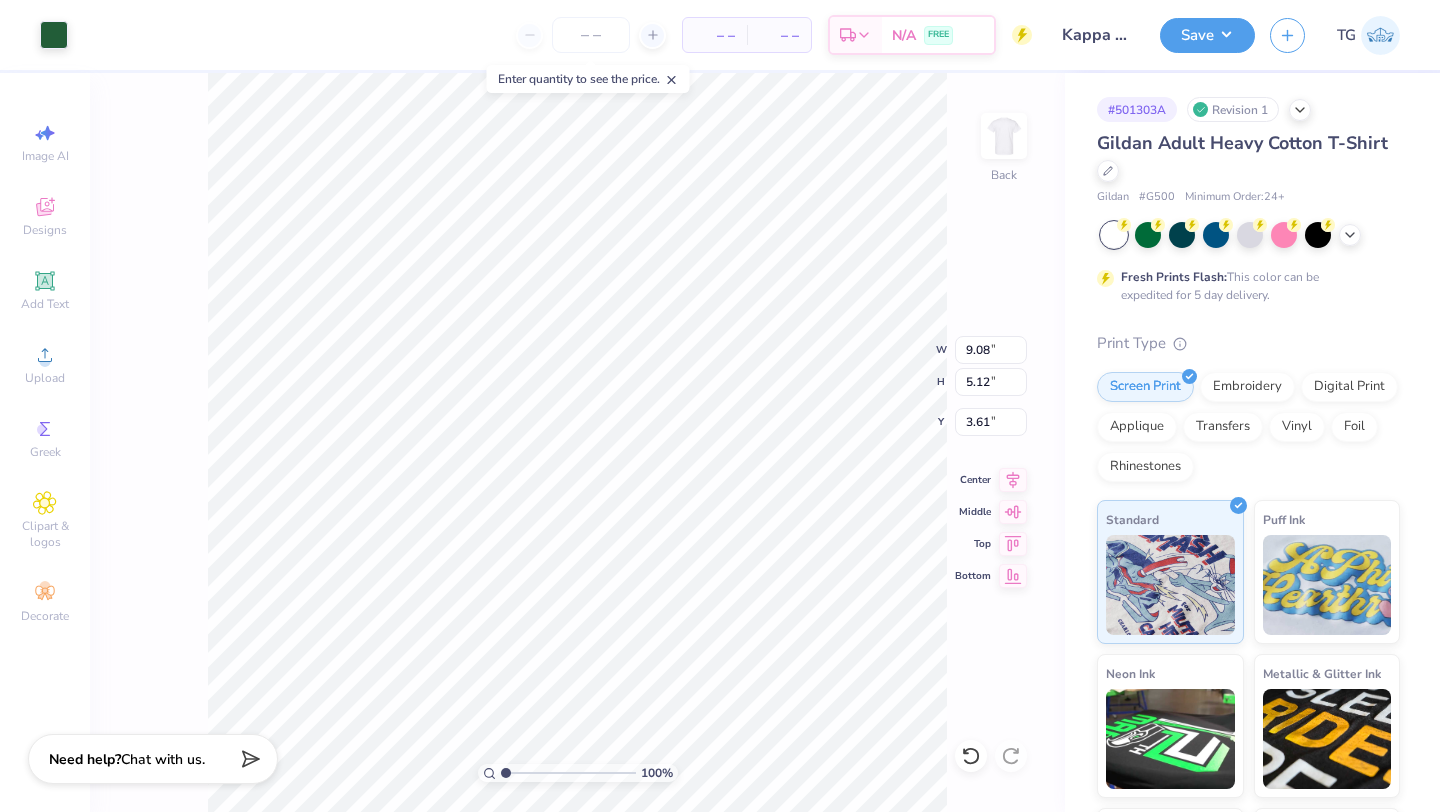 type on "3.00" 